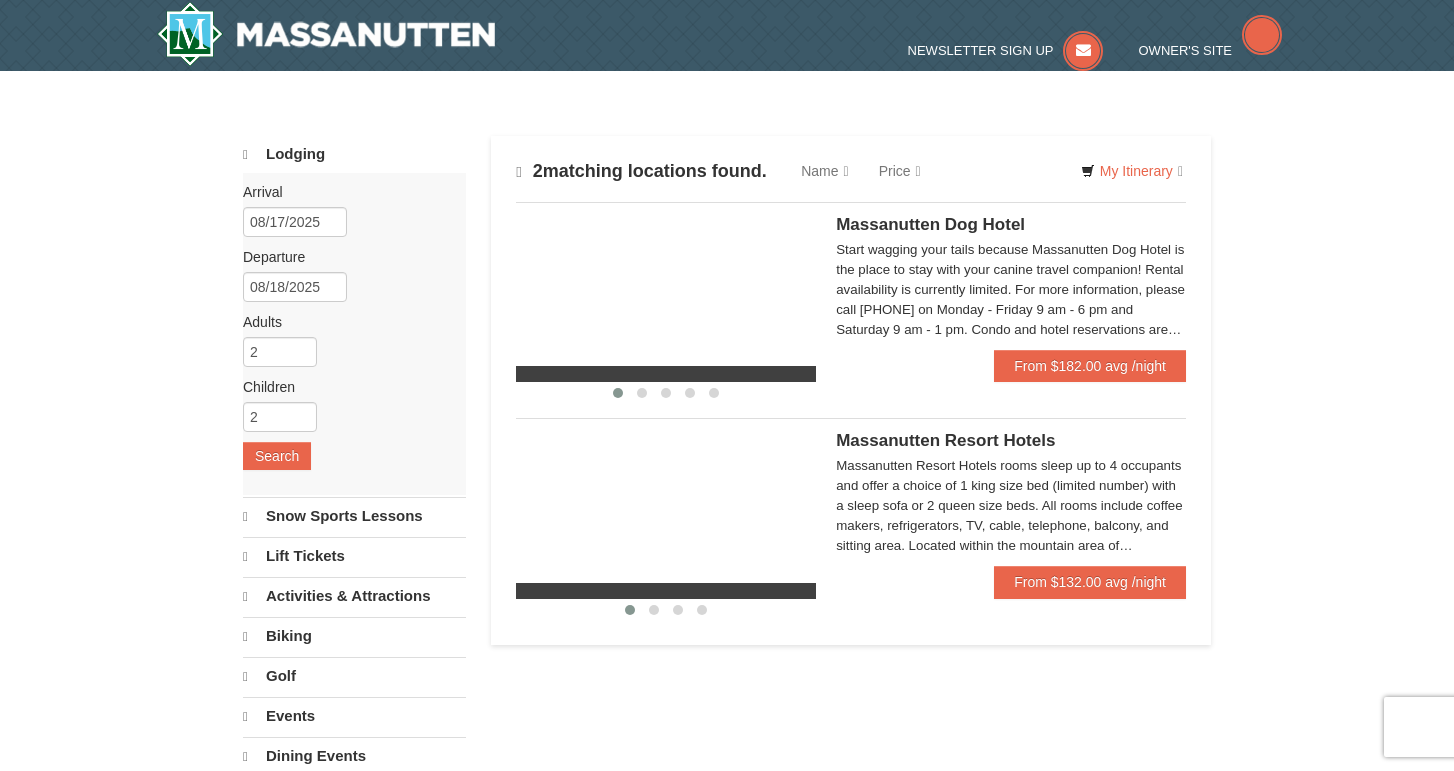 scroll, scrollTop: 0, scrollLeft: 0, axis: both 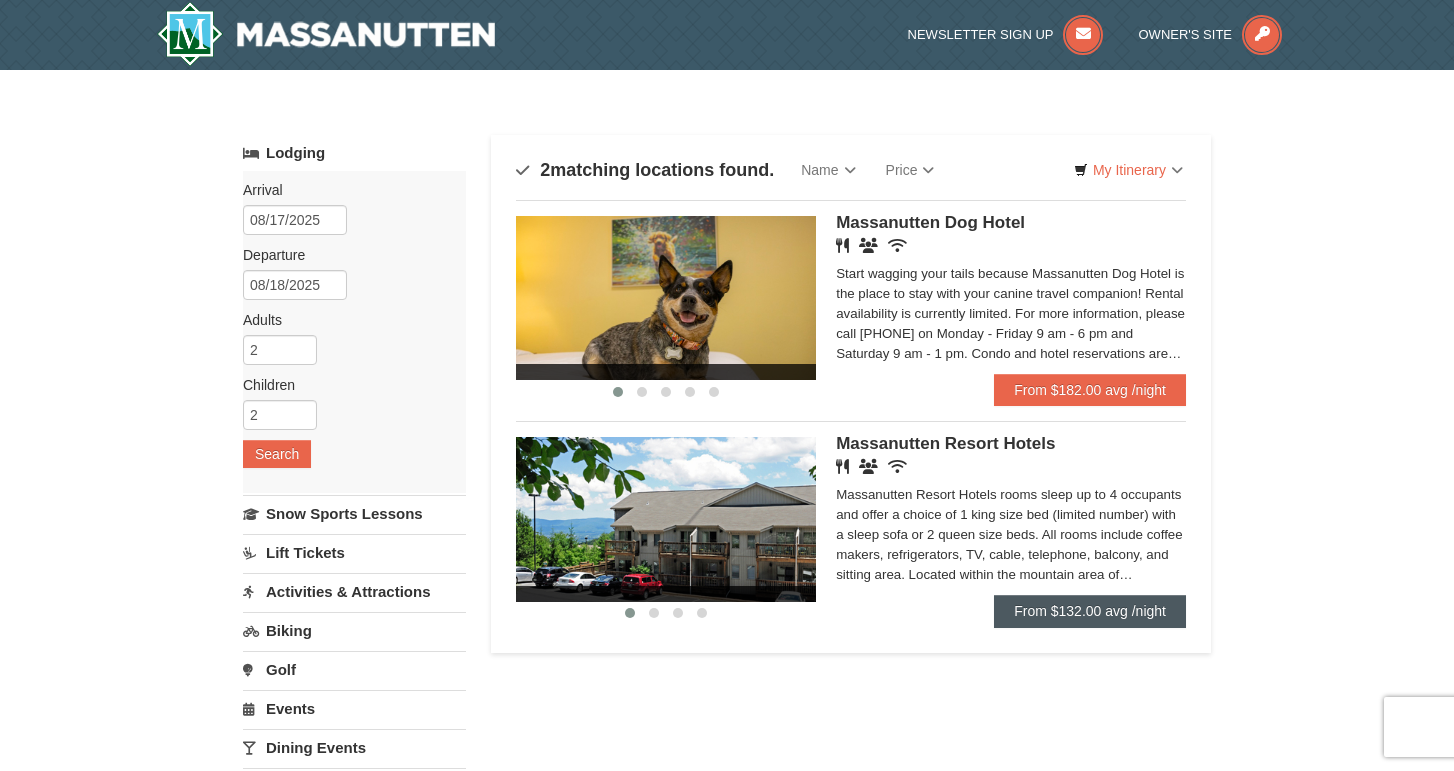 click on "From $132.00 avg /night" at bounding box center [1090, 611] 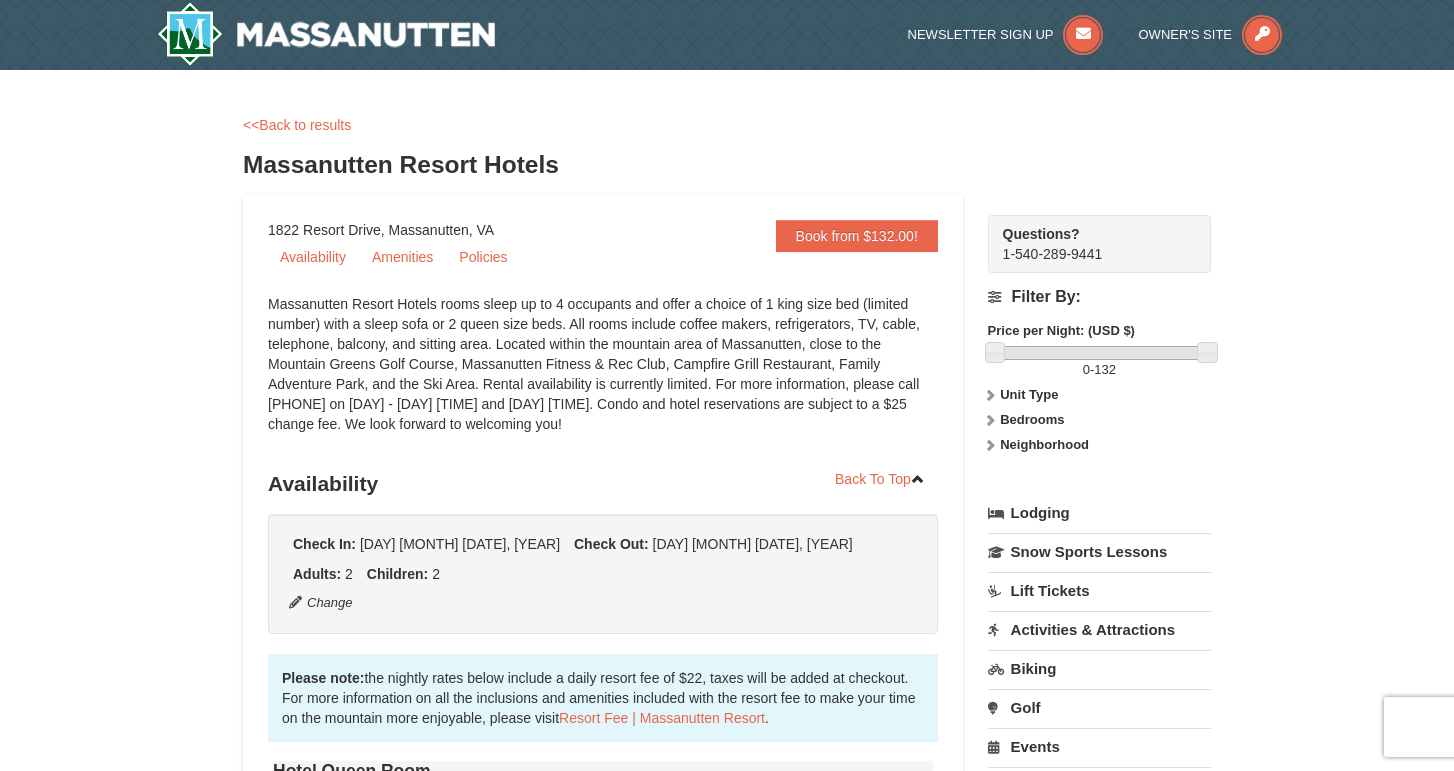 scroll, scrollTop: 0, scrollLeft: 0, axis: both 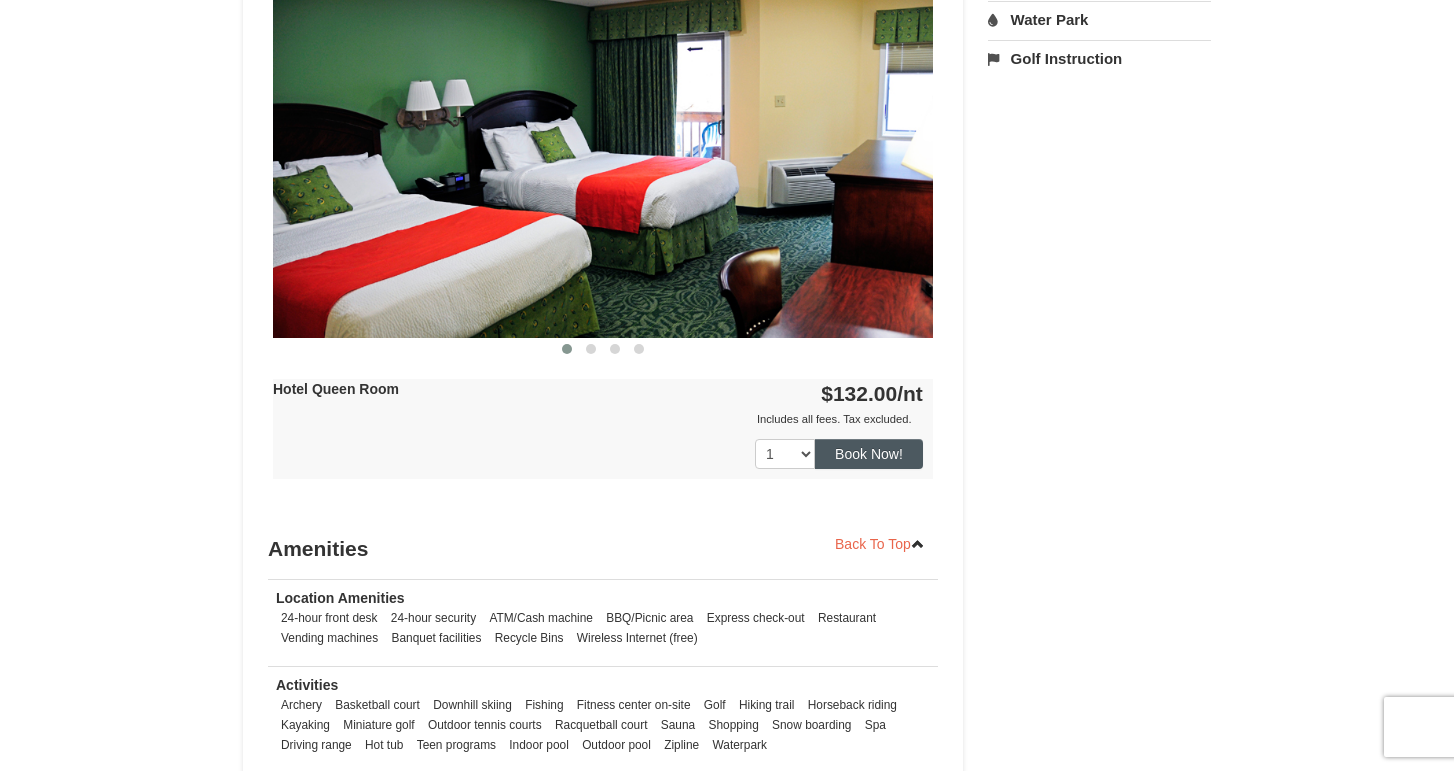 click on "Book Now!" at bounding box center [869, 454] 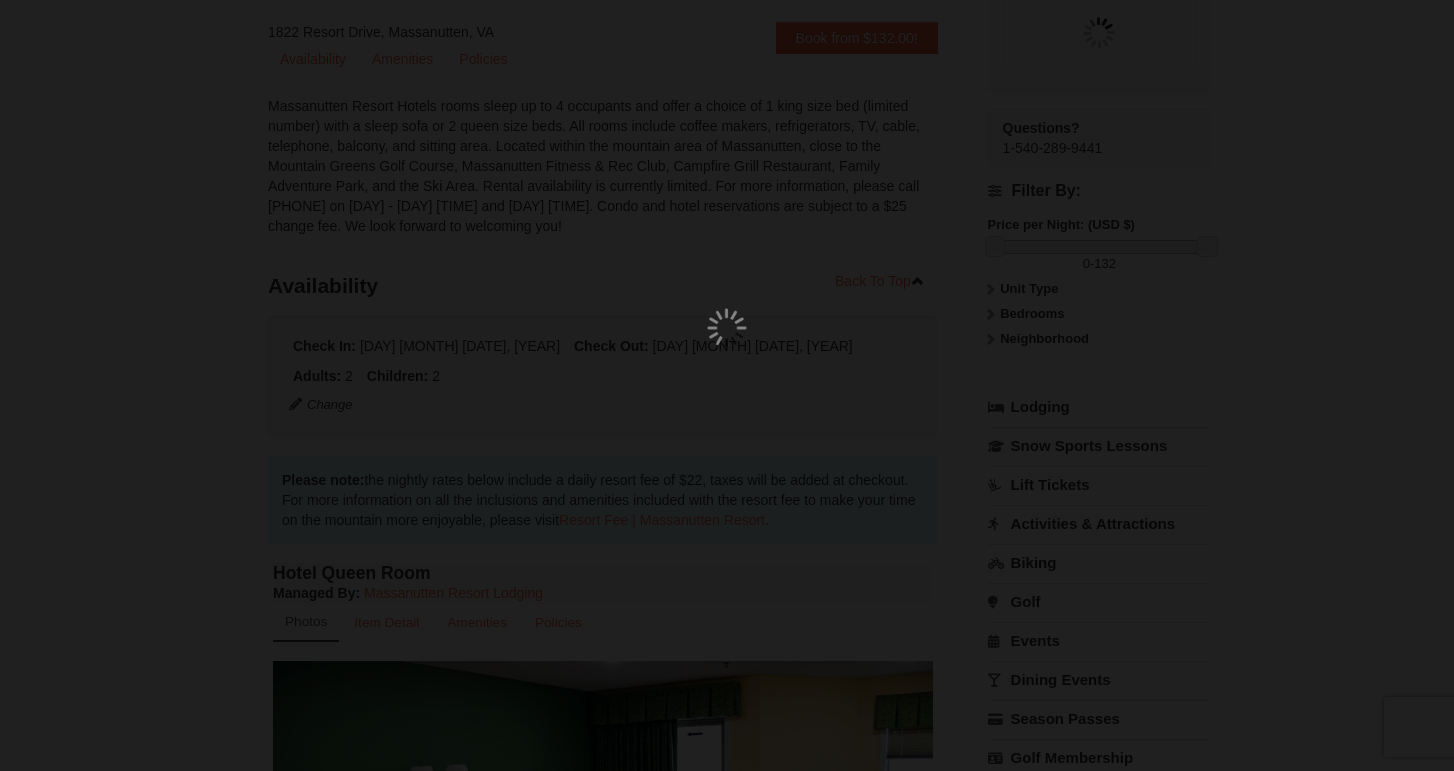 scroll, scrollTop: 195, scrollLeft: 0, axis: vertical 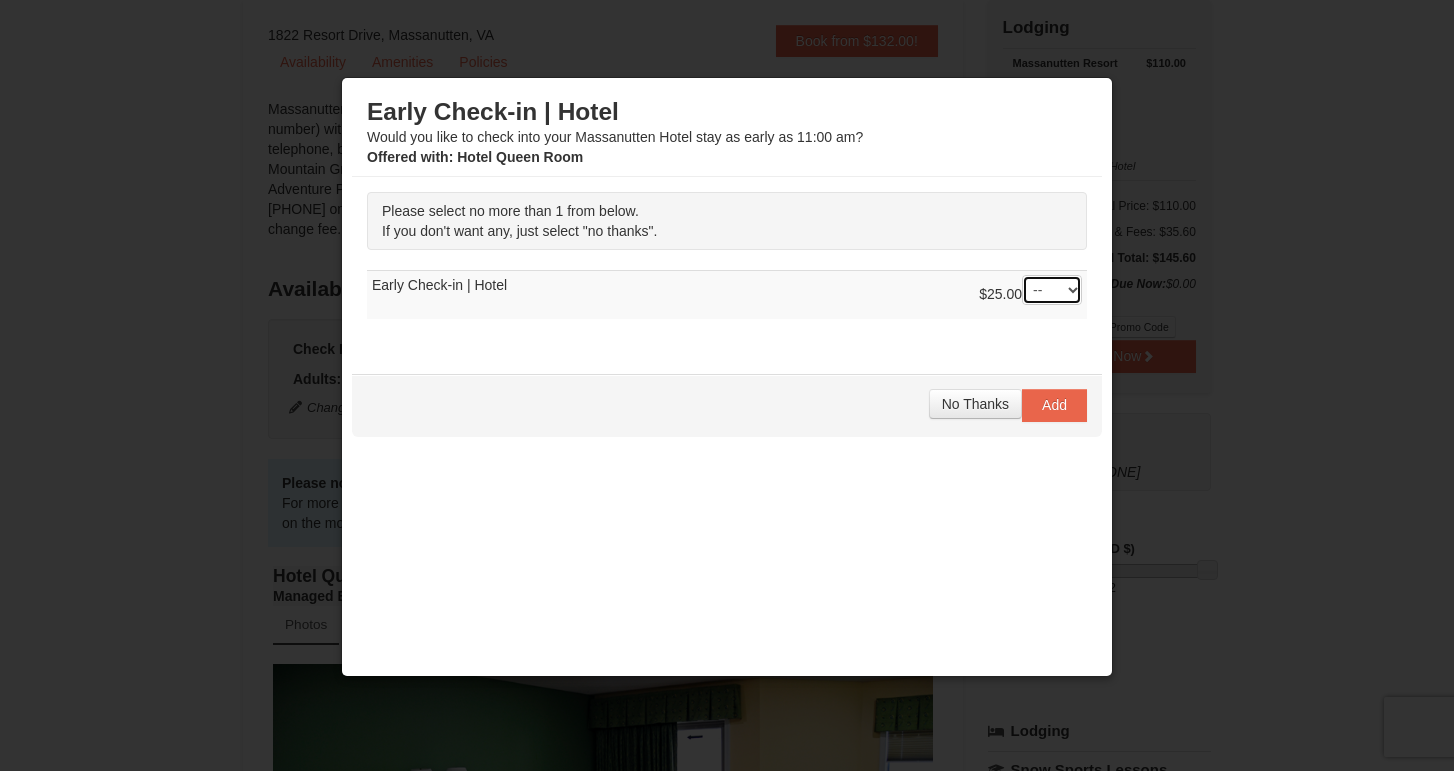 select on "1" 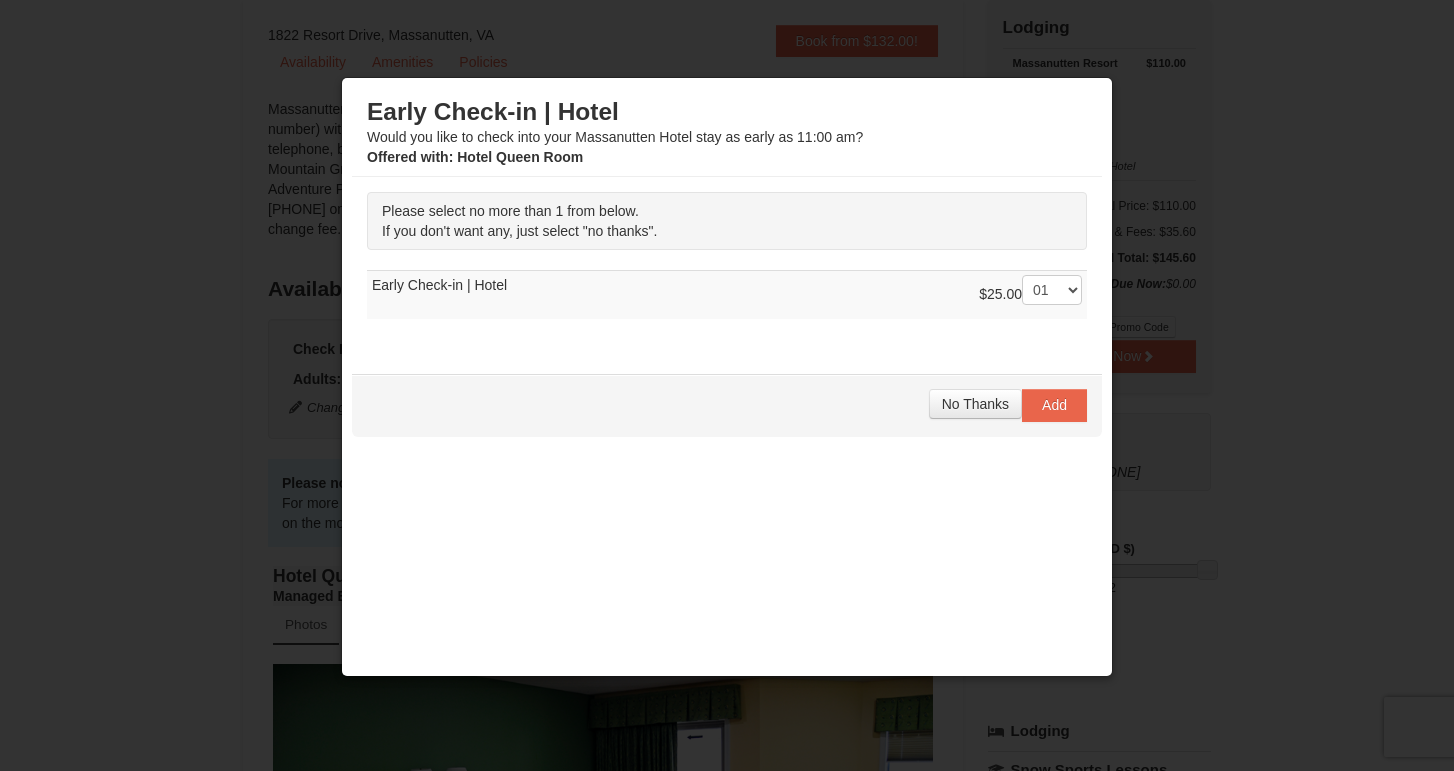 click on "Please select no more than 1 from below.
If you don't want any, just select "no thanks".
--" at bounding box center (727, 265) 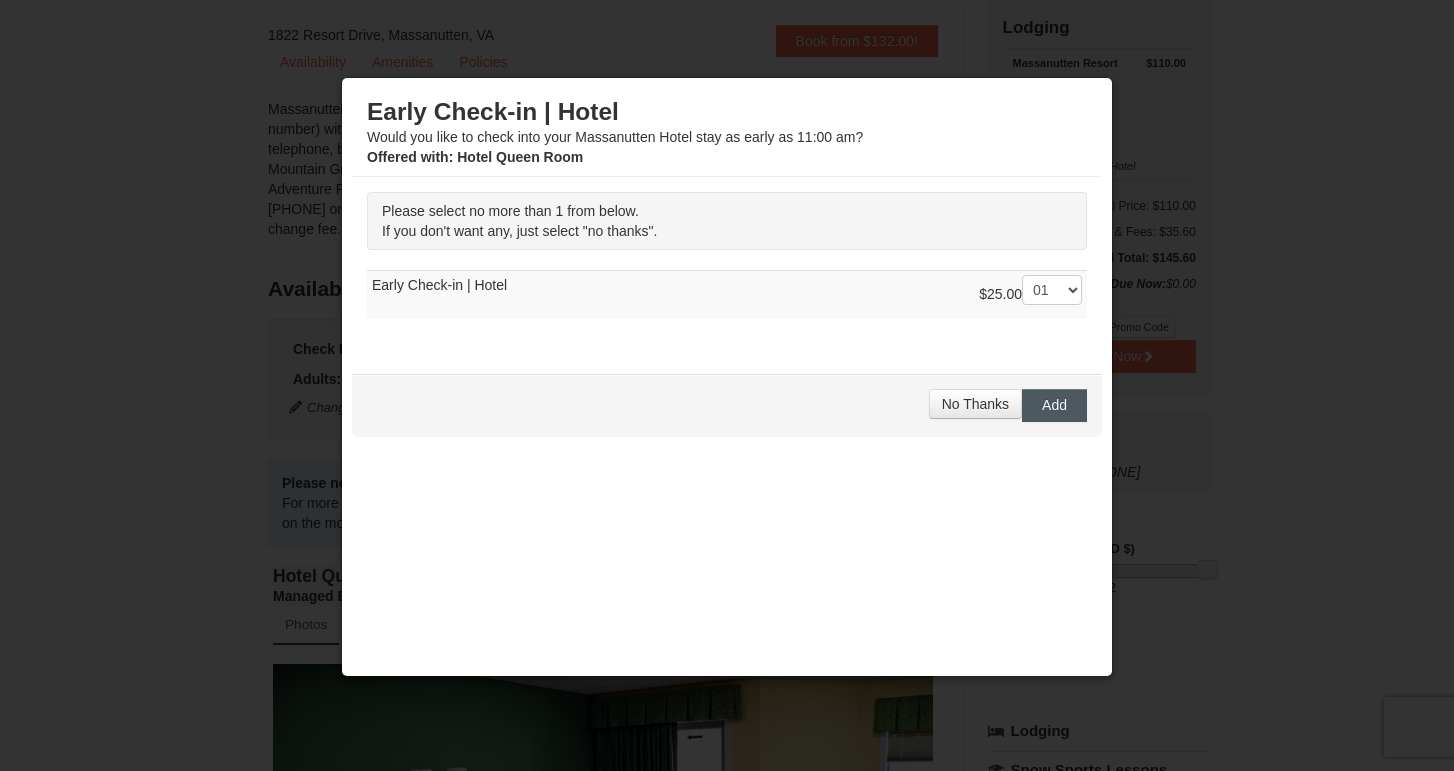 click on "Add" at bounding box center (1054, 405) 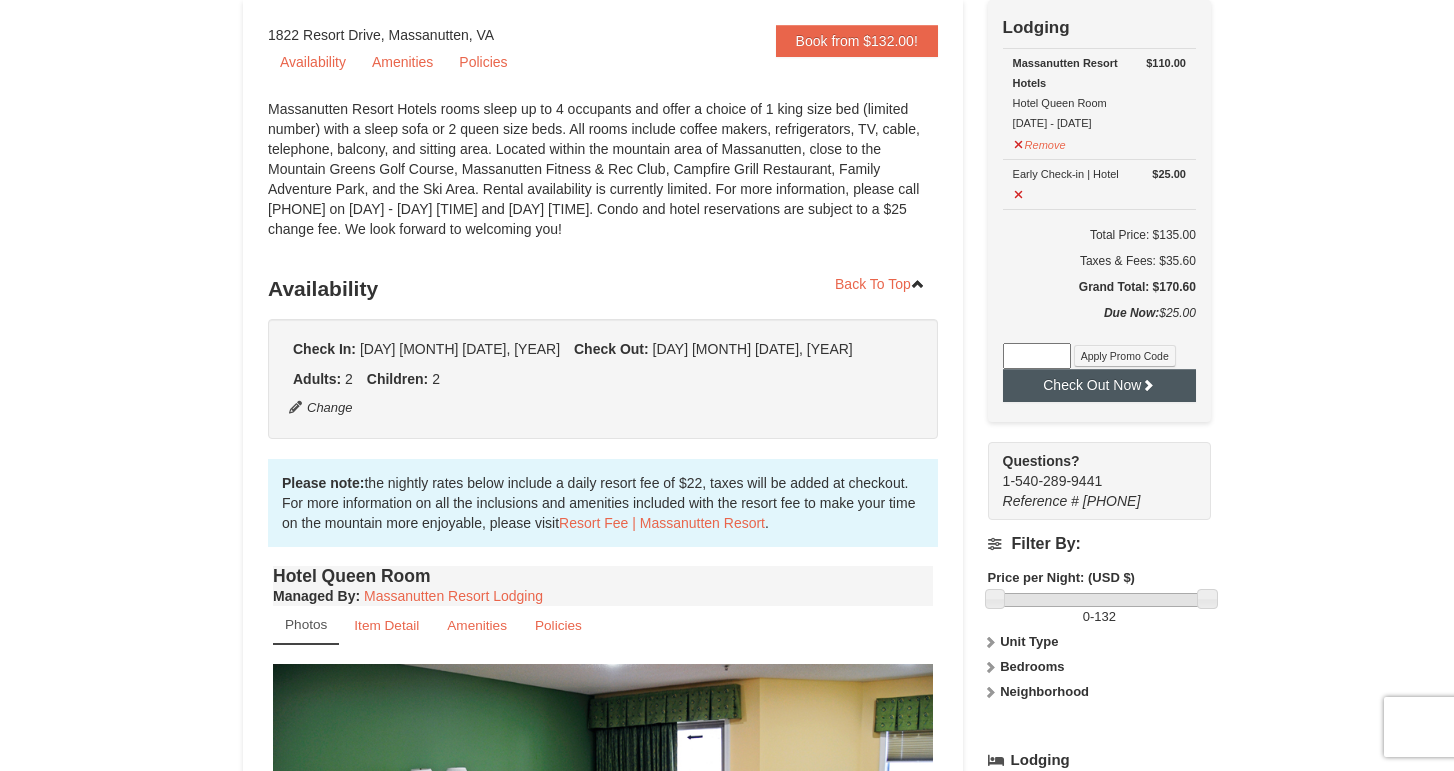 click on "Check Out Now" at bounding box center [1099, 385] 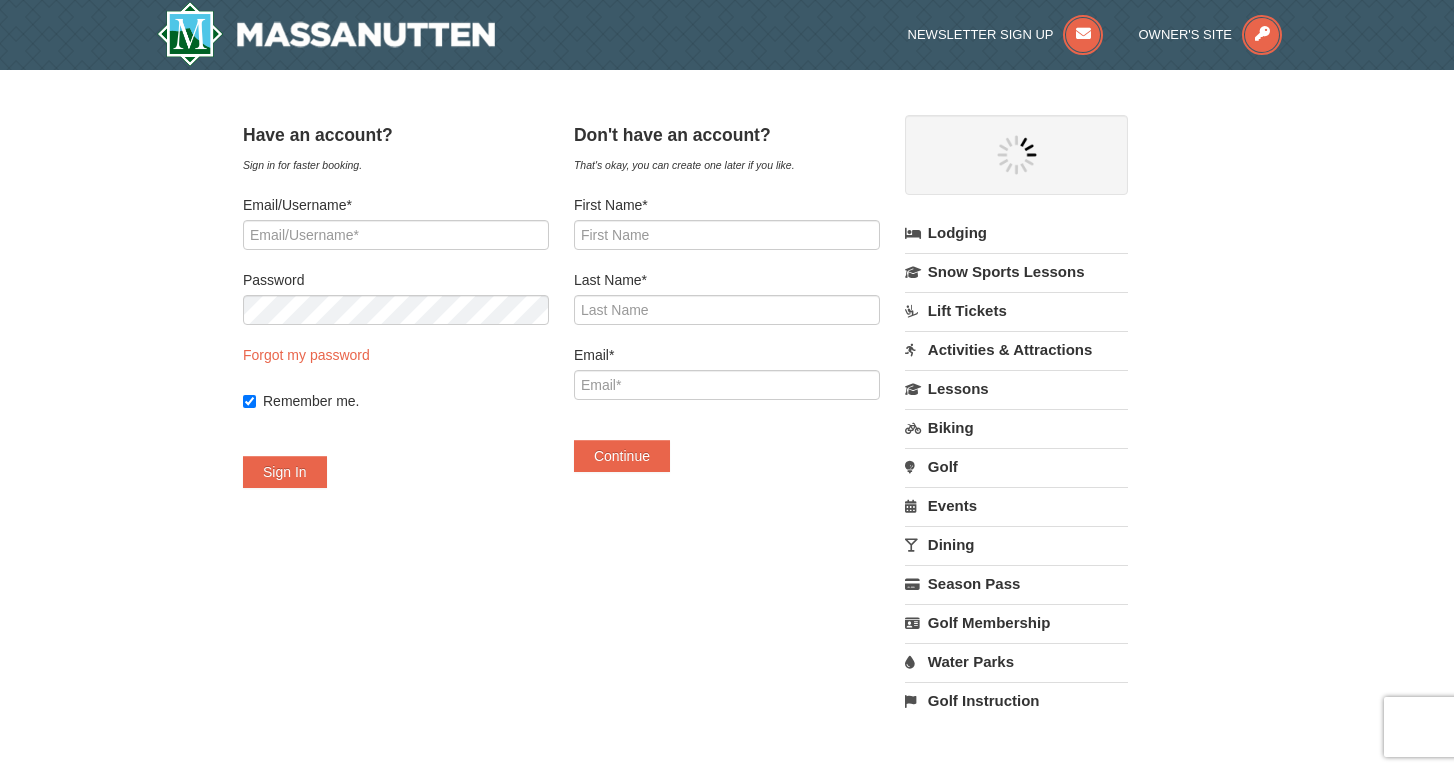 scroll, scrollTop: 0, scrollLeft: 0, axis: both 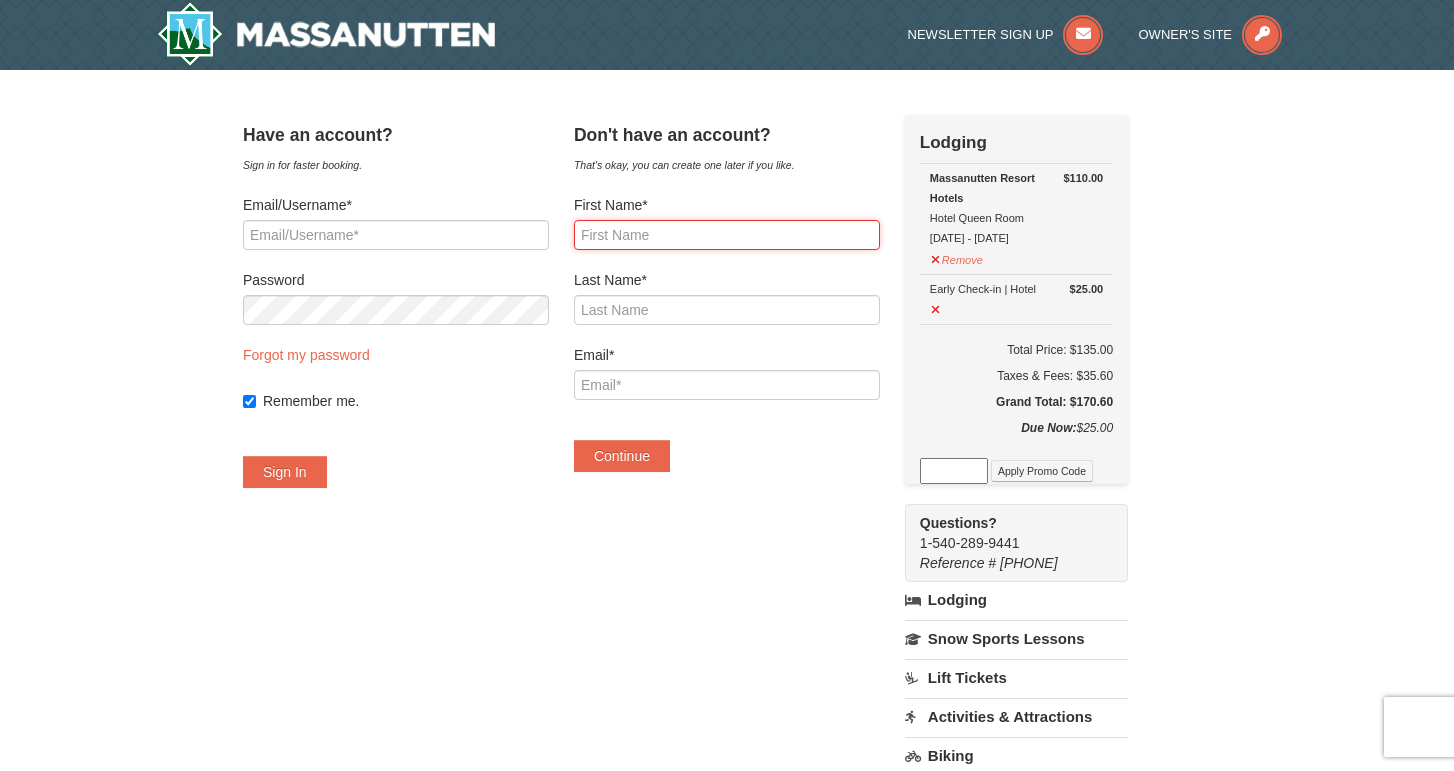 type on "s" 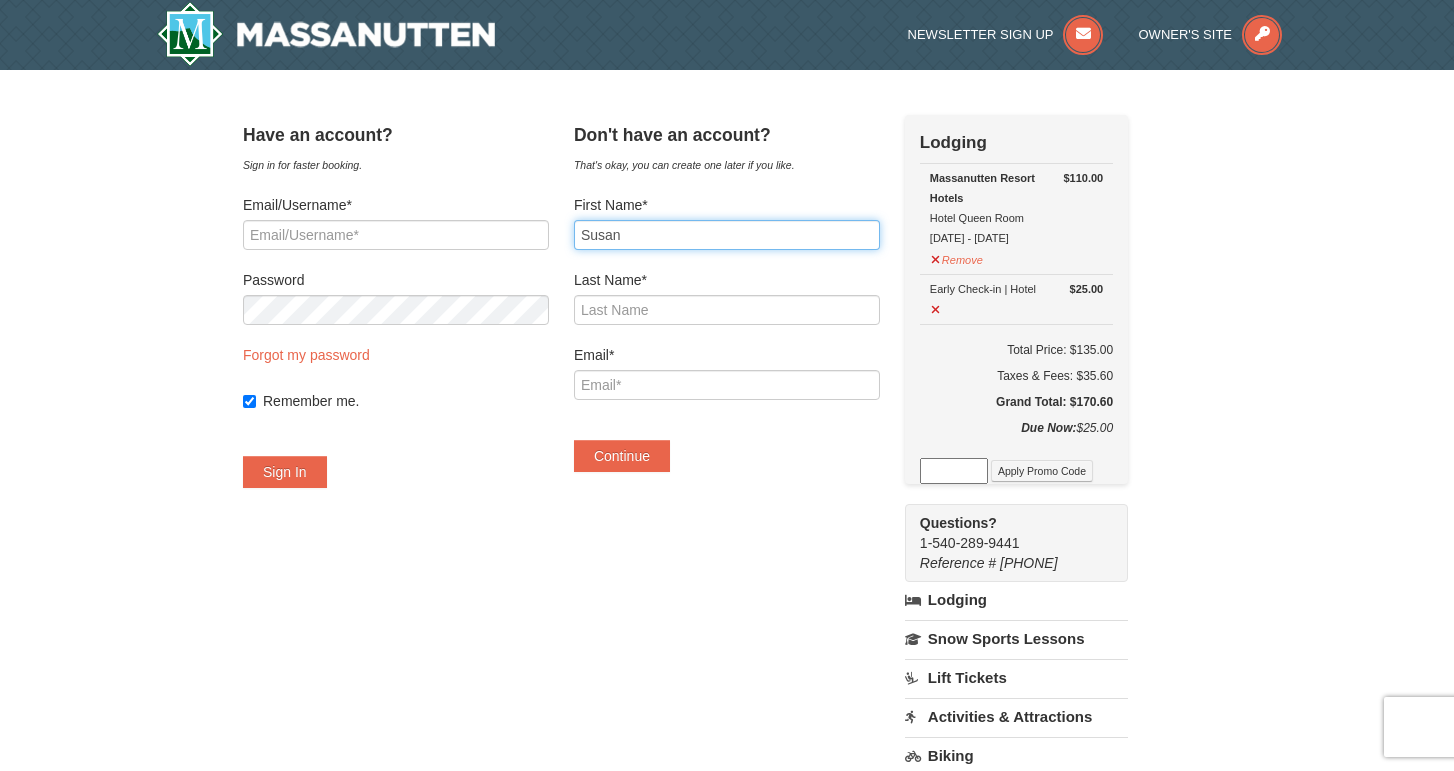 type on "Susan" 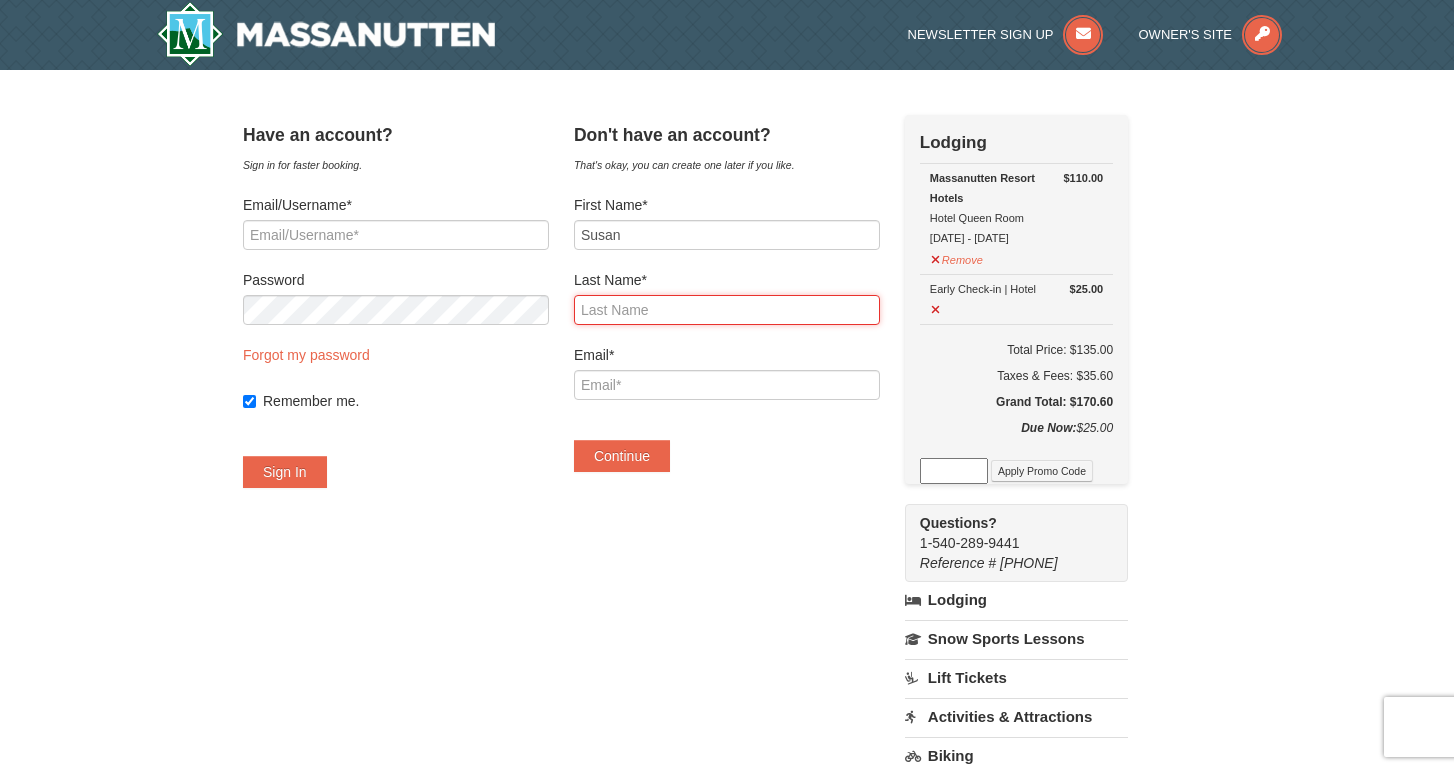 click on "Last Name*" at bounding box center [727, 310] 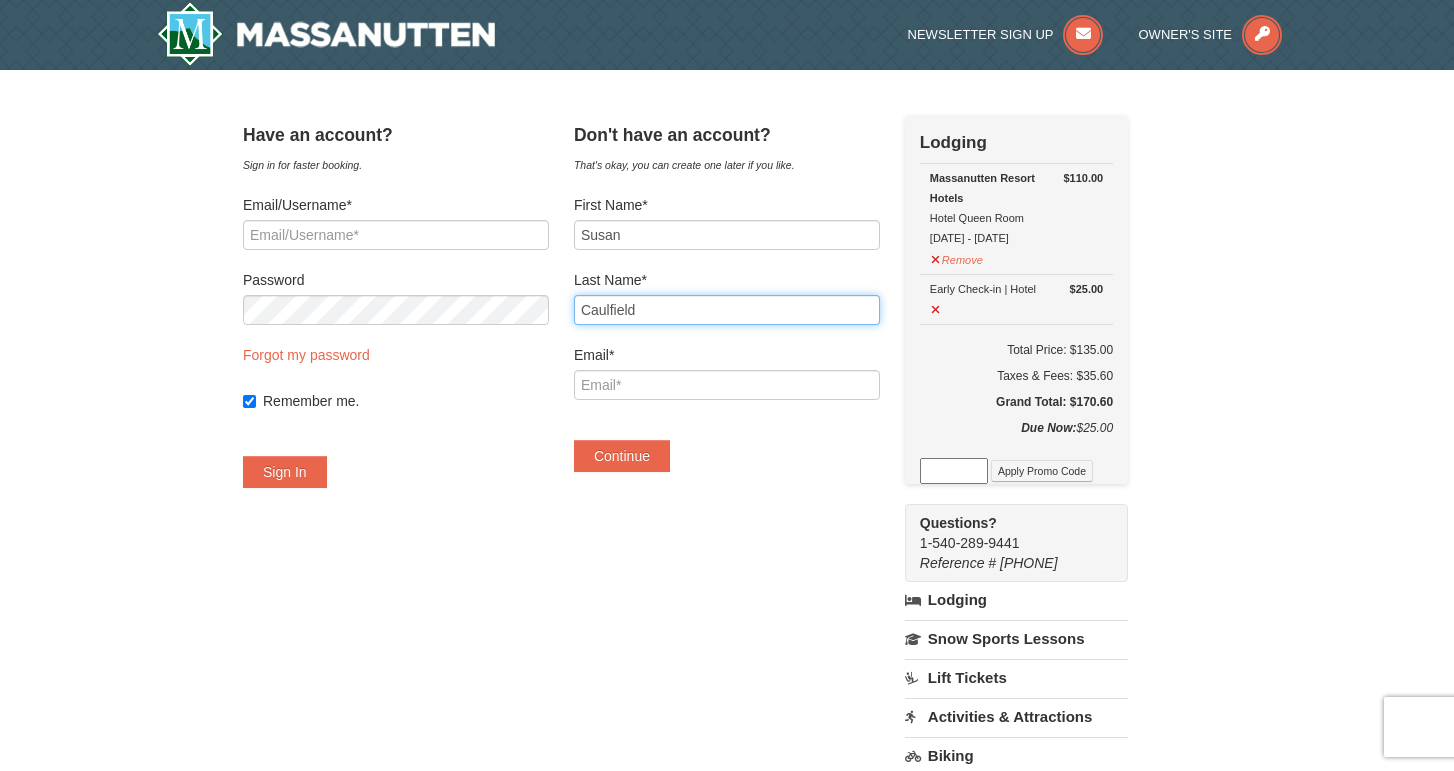 type on "Caulfield" 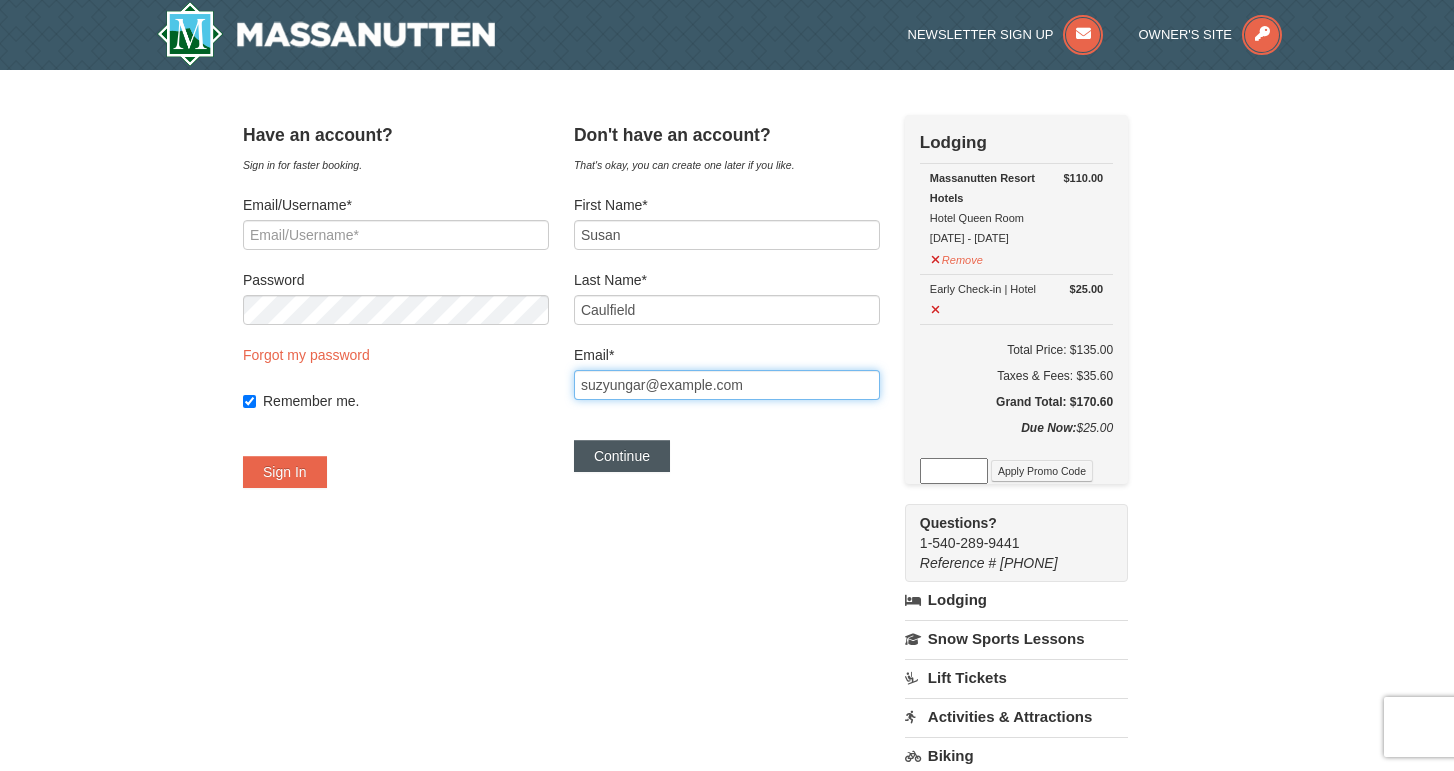 type on "suzyungar@gmail.com" 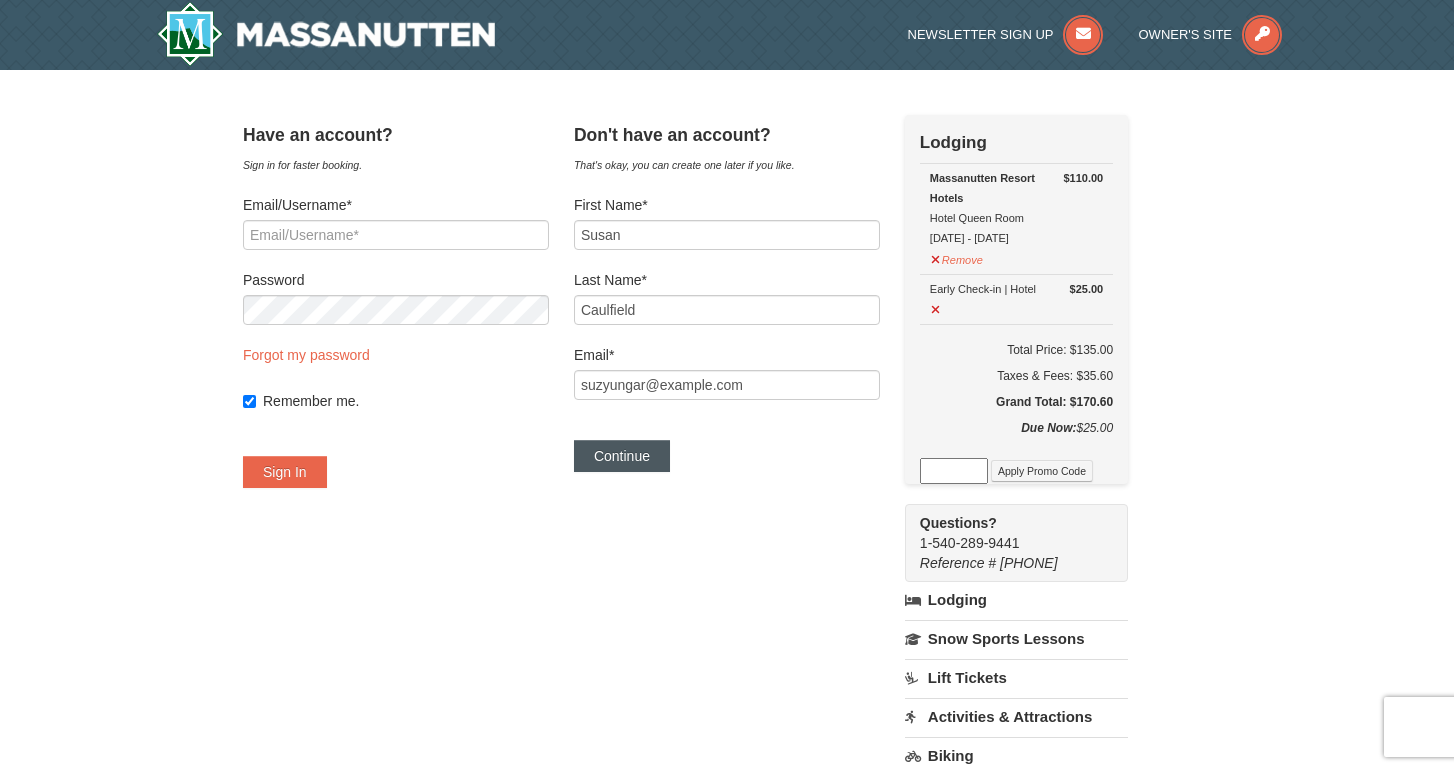 click on "Continue" at bounding box center [622, 456] 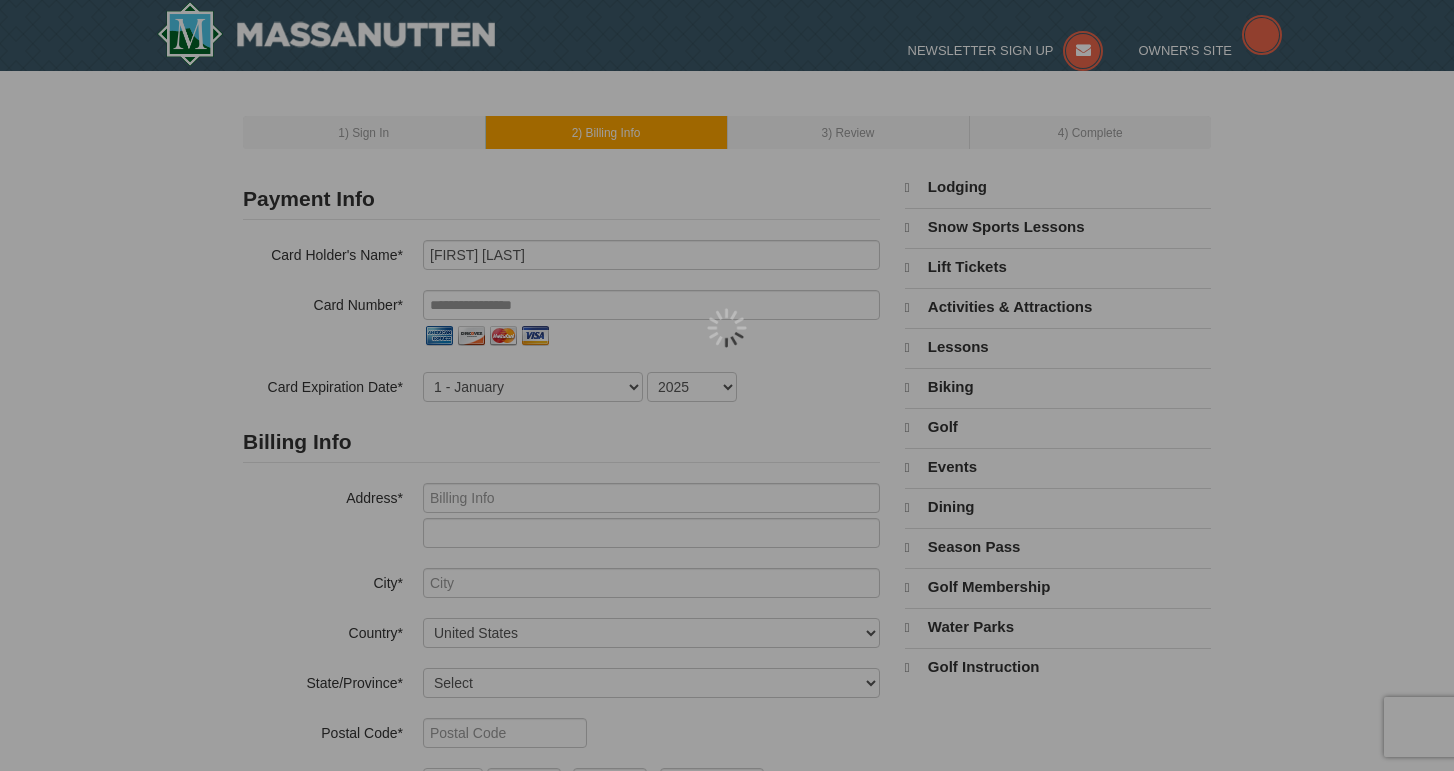 scroll, scrollTop: 0, scrollLeft: 0, axis: both 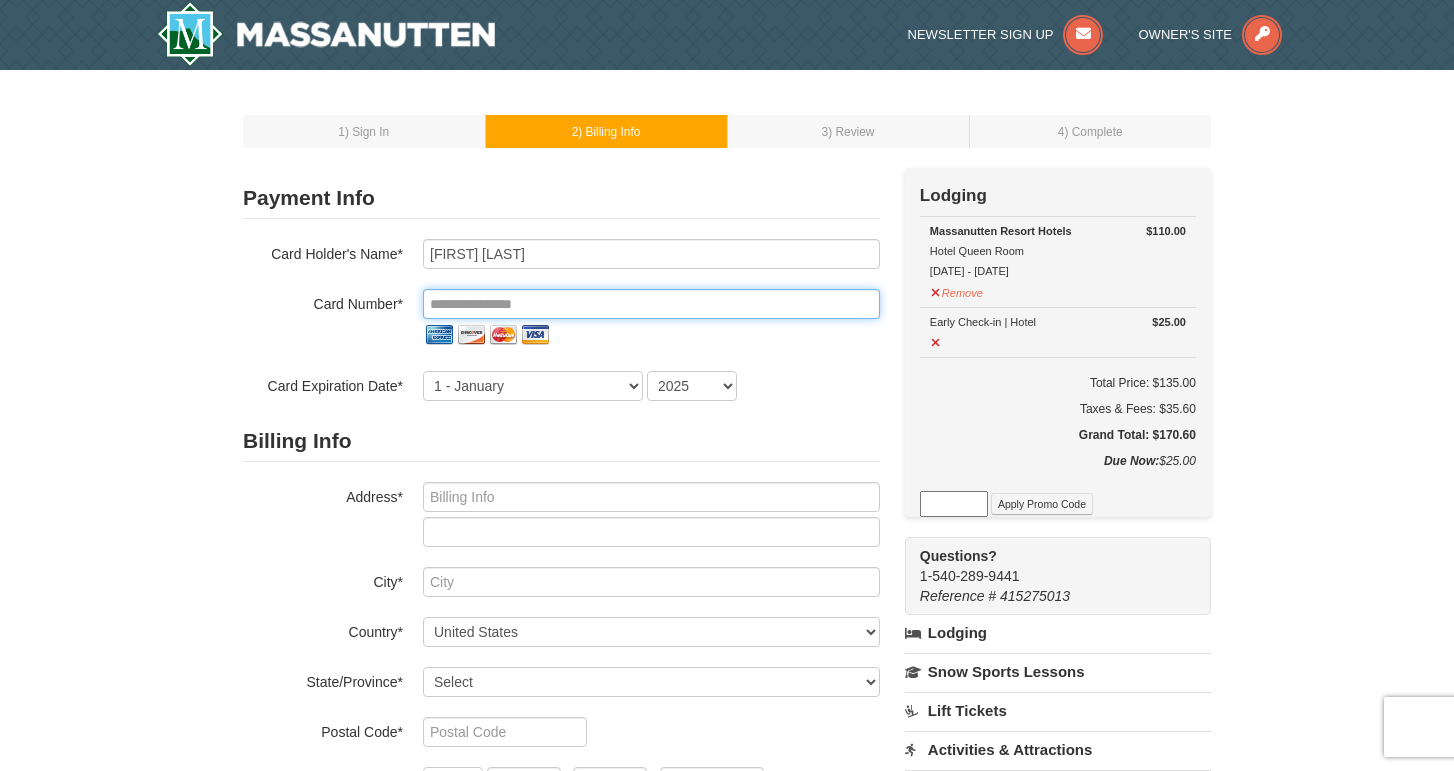 click at bounding box center (651, 304) 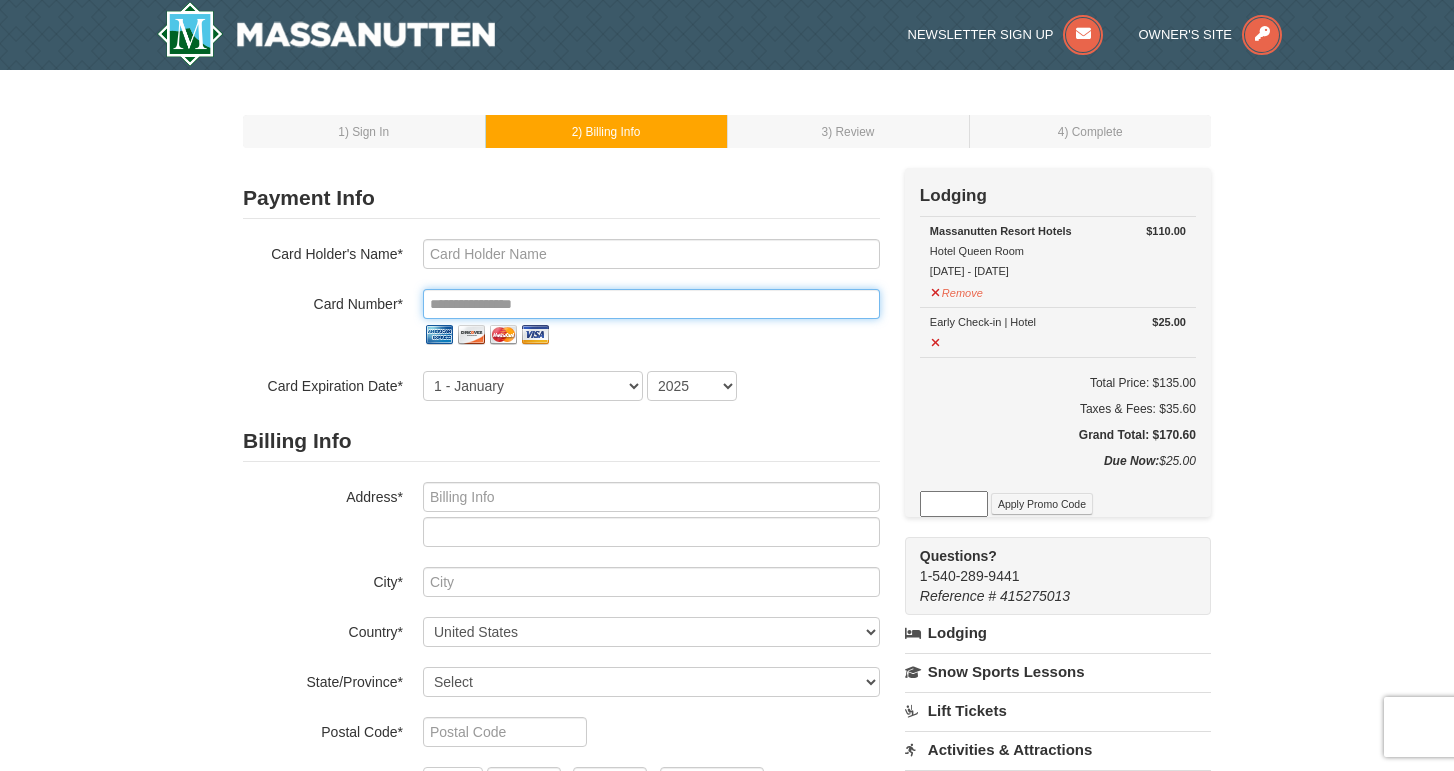 type on "Susanna Ungar" 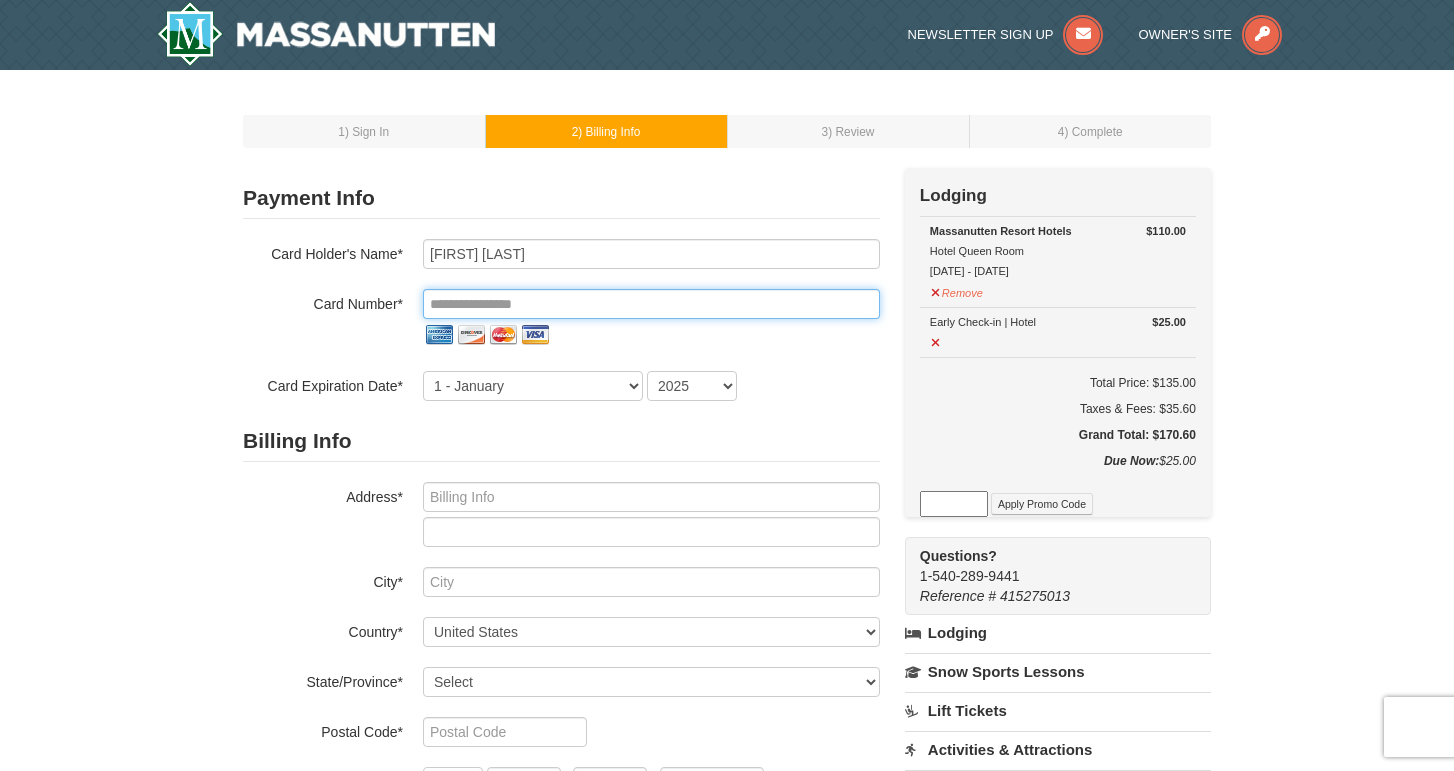 type on "**********" 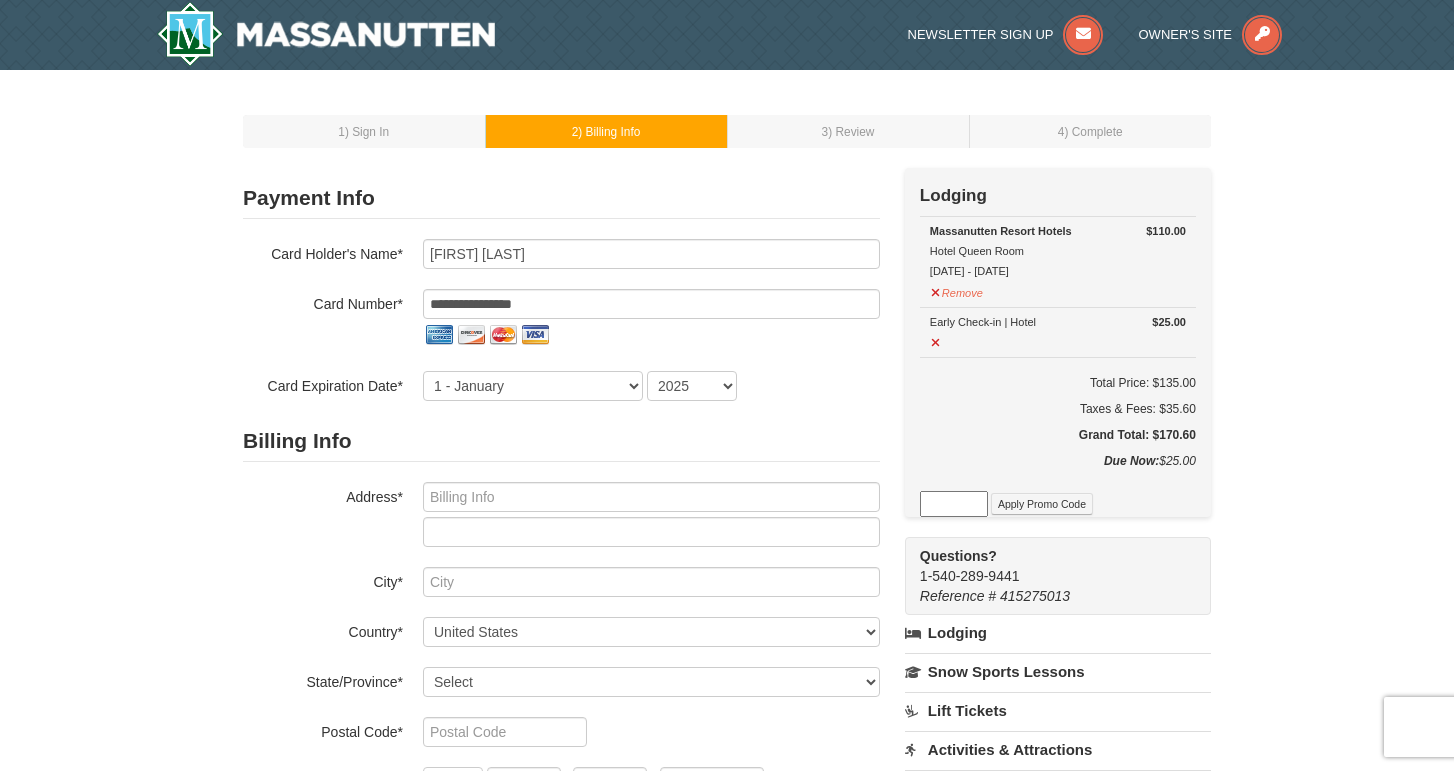 select on "3" 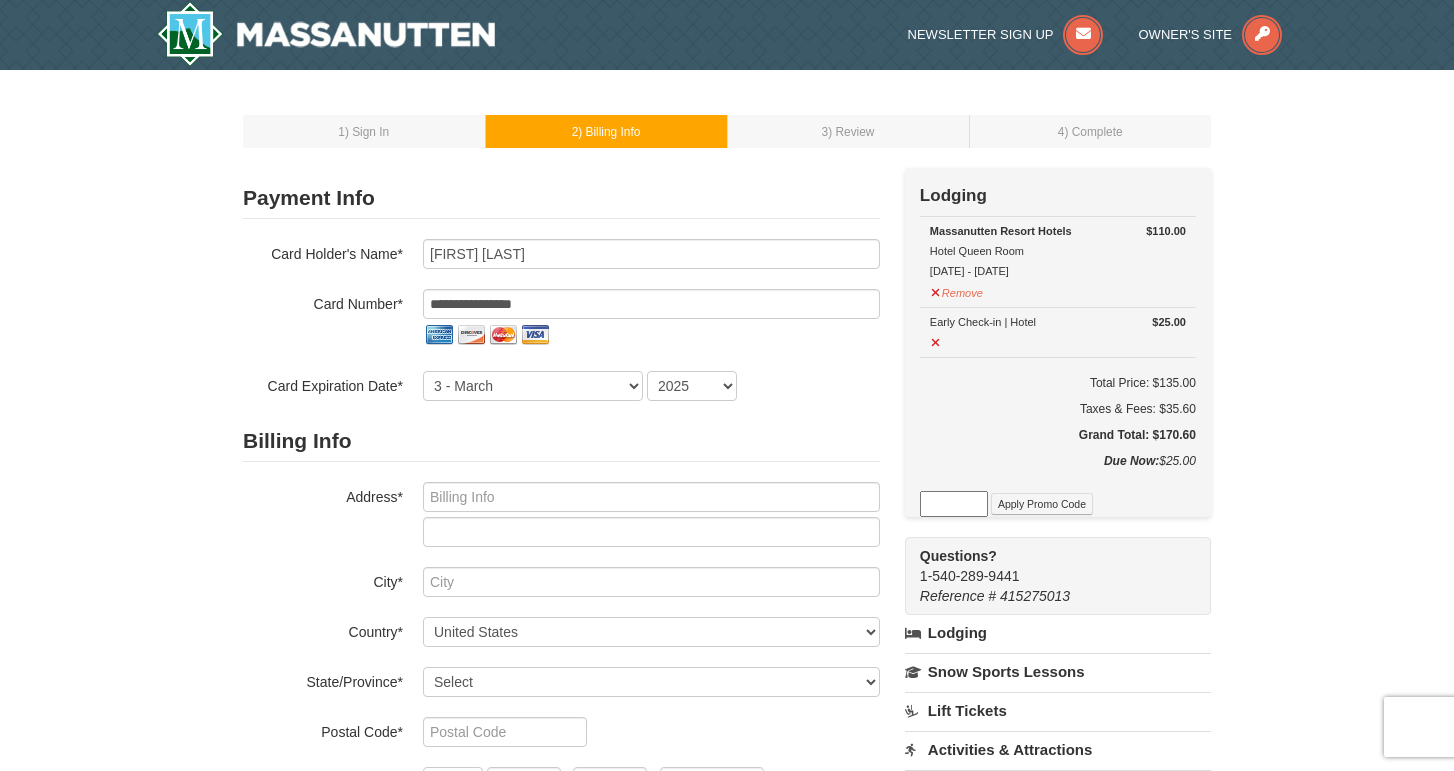 select on "2029" 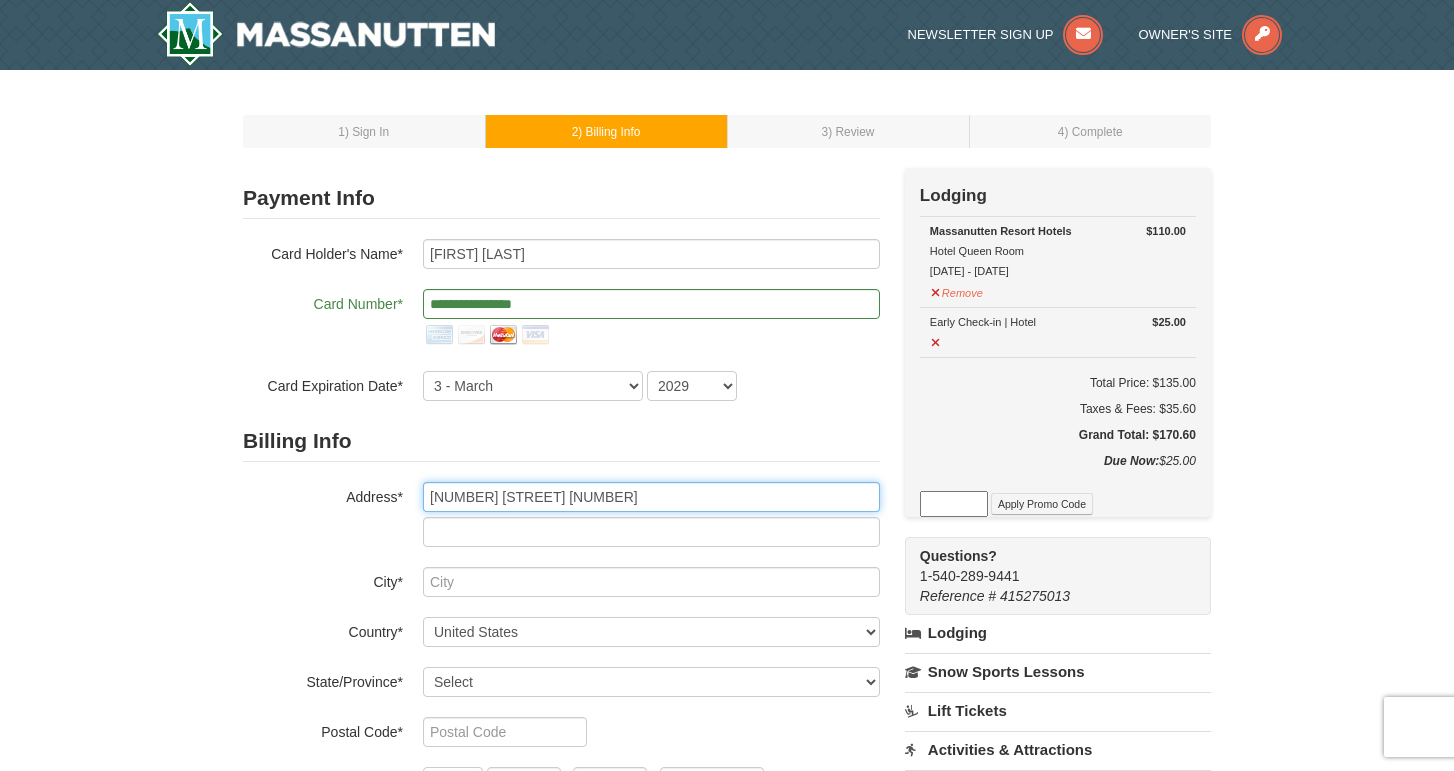 type on "65 Park Terrace West 3C" 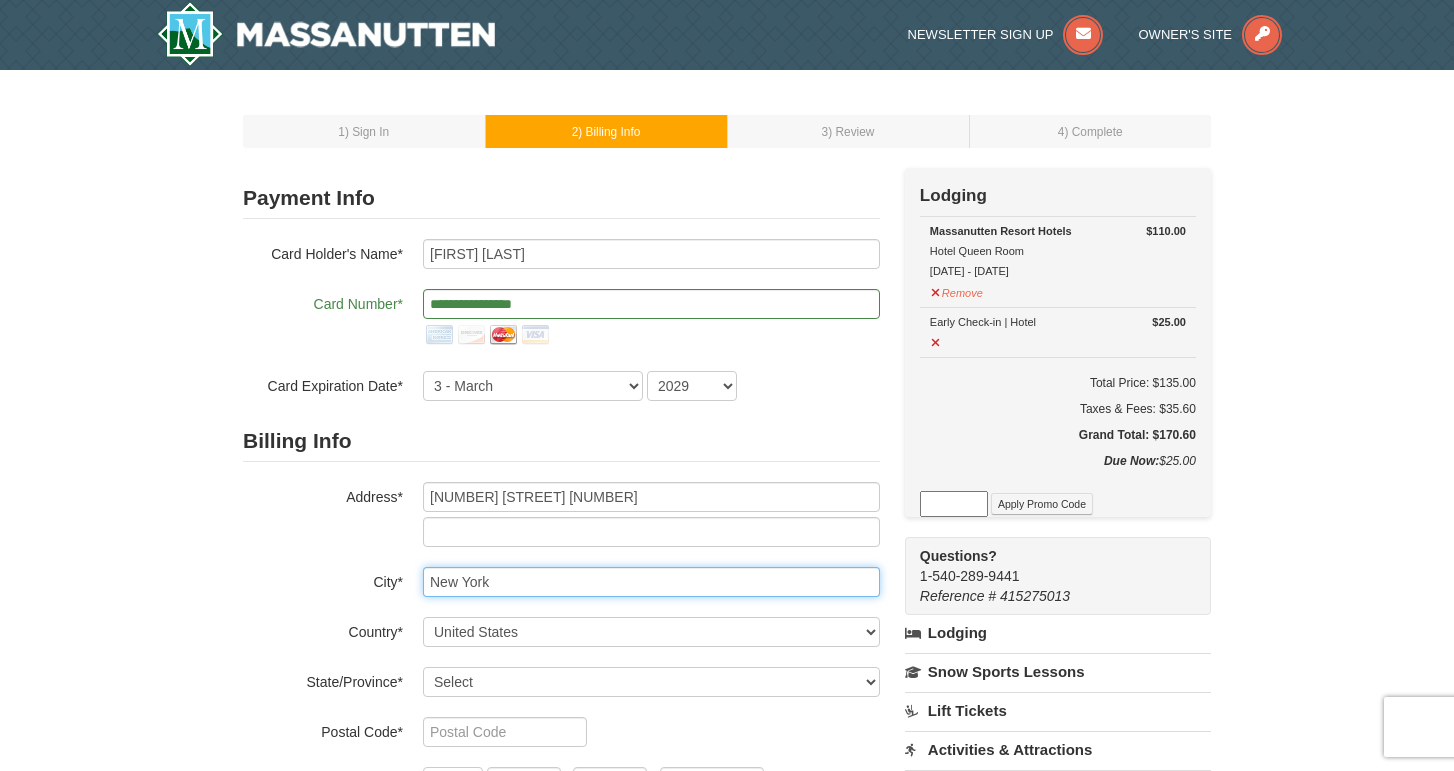 type on "New York" 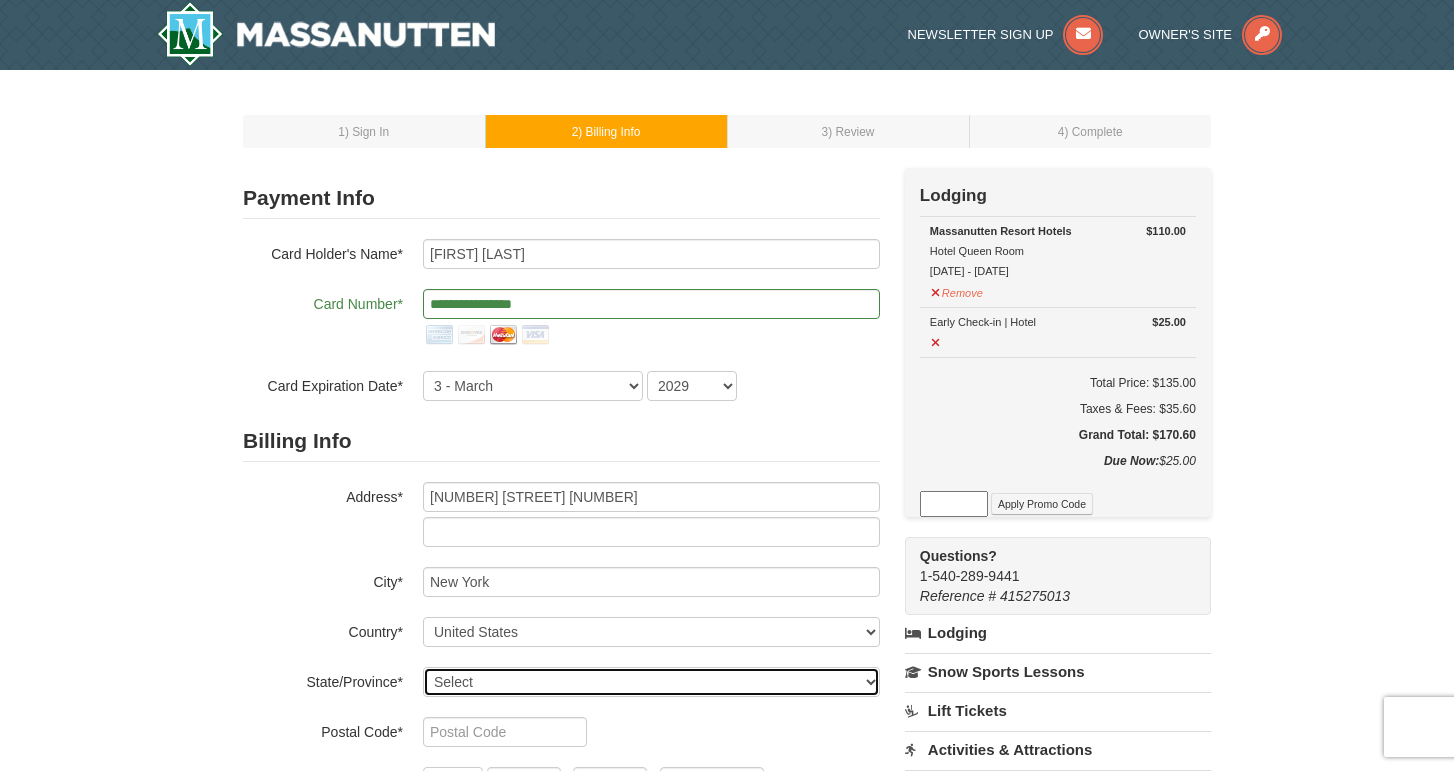 select on "NY" 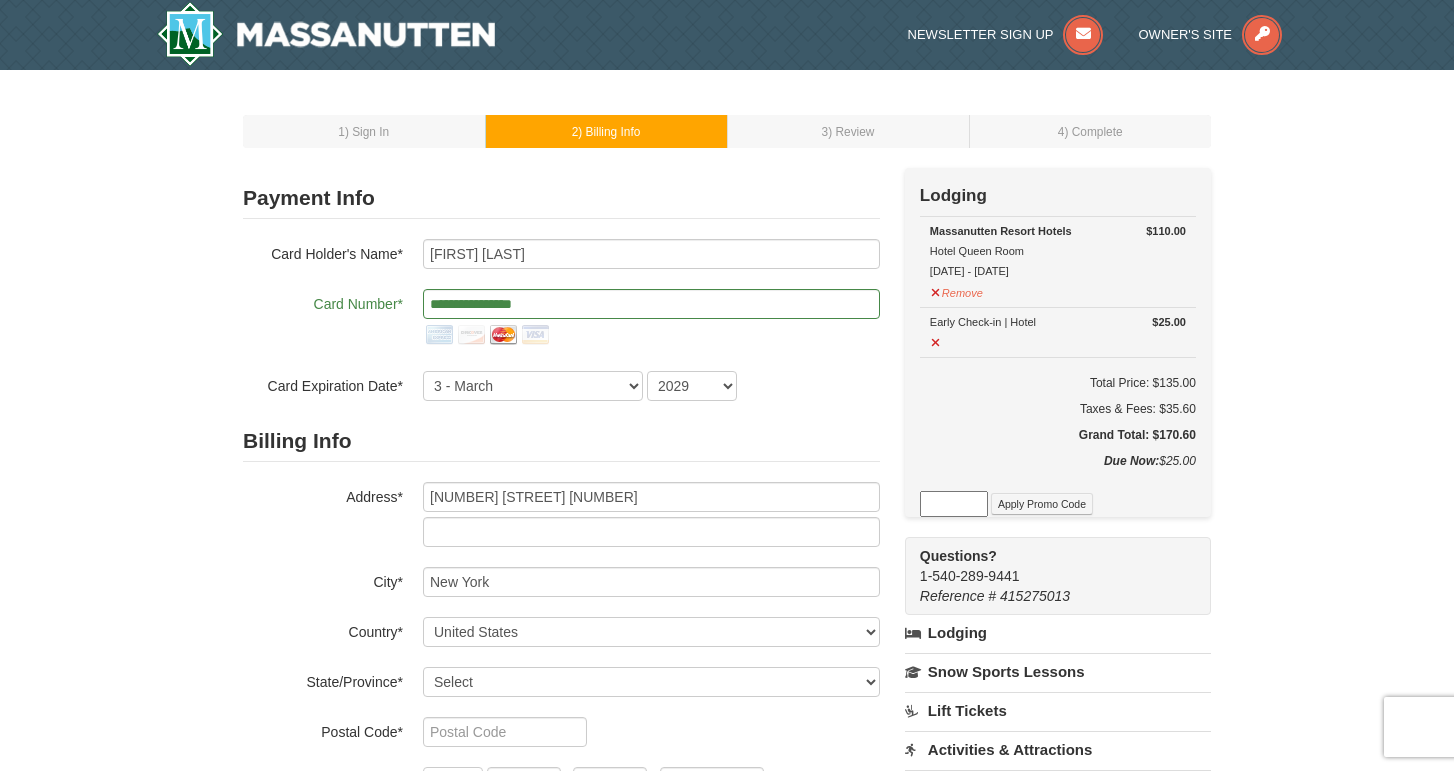 click on "Billing Info
Address*
65 Park Terrace West 3C
City*
New York
Country*
----- Select ------ Afghanistan Åland Islands Albania Algeria American Samoa Andorra Angola Anguilla Antarctica Antigua and Barbuda Argentina Armenia Aruba Australia Austria Azerbaijan Bahamas Bahrain Bangladesh Barbados Belarus Belgium Belize Benin Bermuda Bhutan Bolivia Bosnia and Herzegovina Botswana Bouvet Island Brazil British Indian Ocean Territory Brunei Darussalam Bulgaria Burkina Faso Burundi Cambodia Cameroon Canada Cape Verde Cayman Islands Central African Republic Chad Chile China Christmas Island Cocos (Keeling) Islands Colombia Comoros Congo" at bounding box center [561, 634] 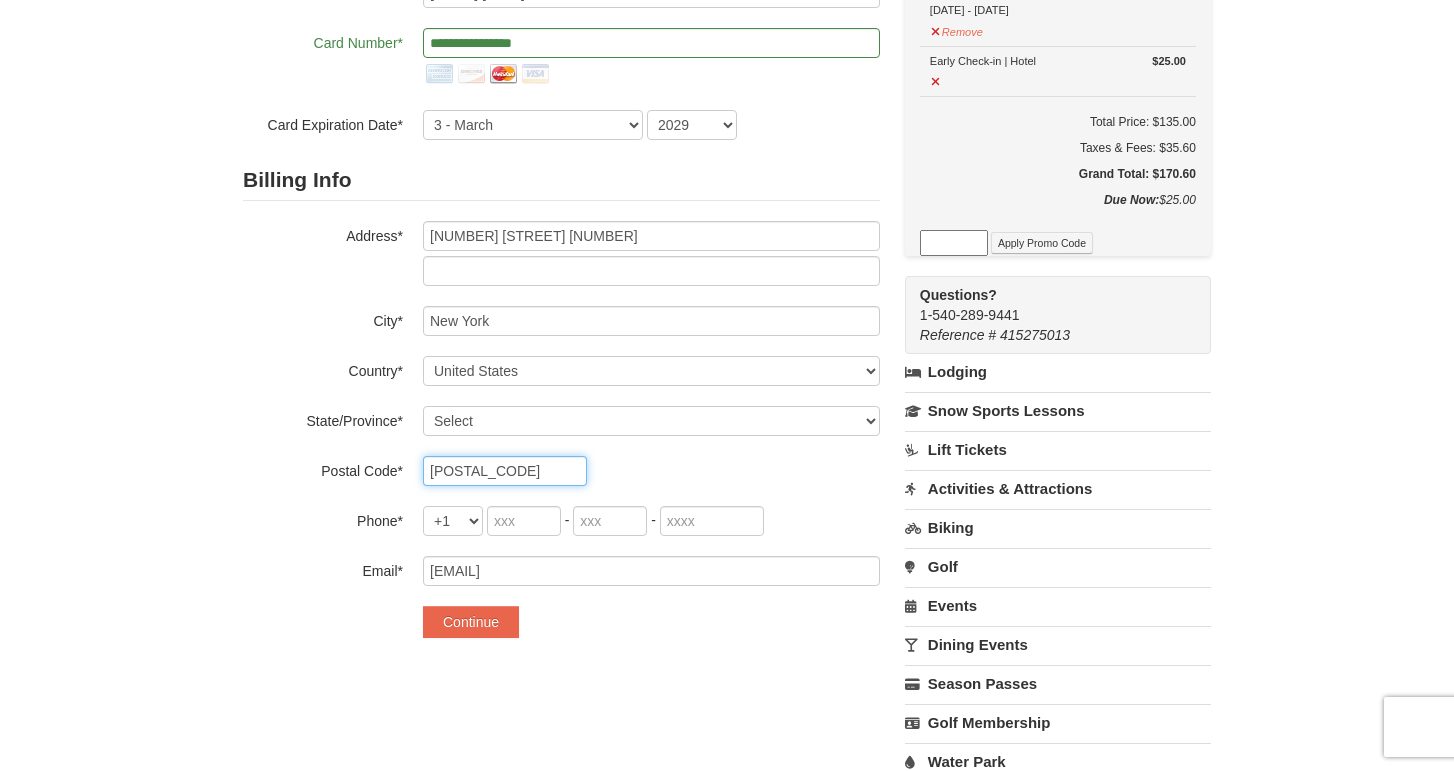 scroll, scrollTop: 264, scrollLeft: 0, axis: vertical 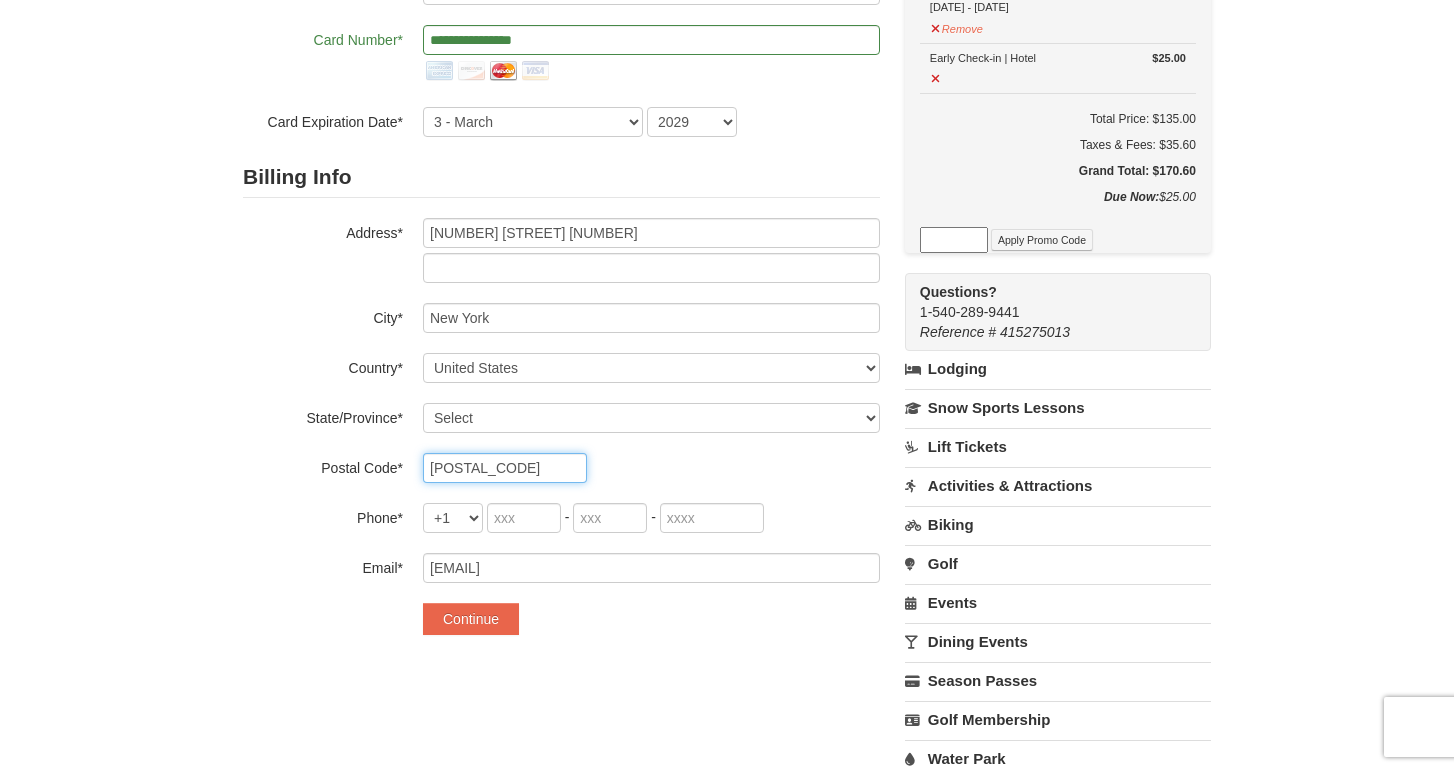type on "10034" 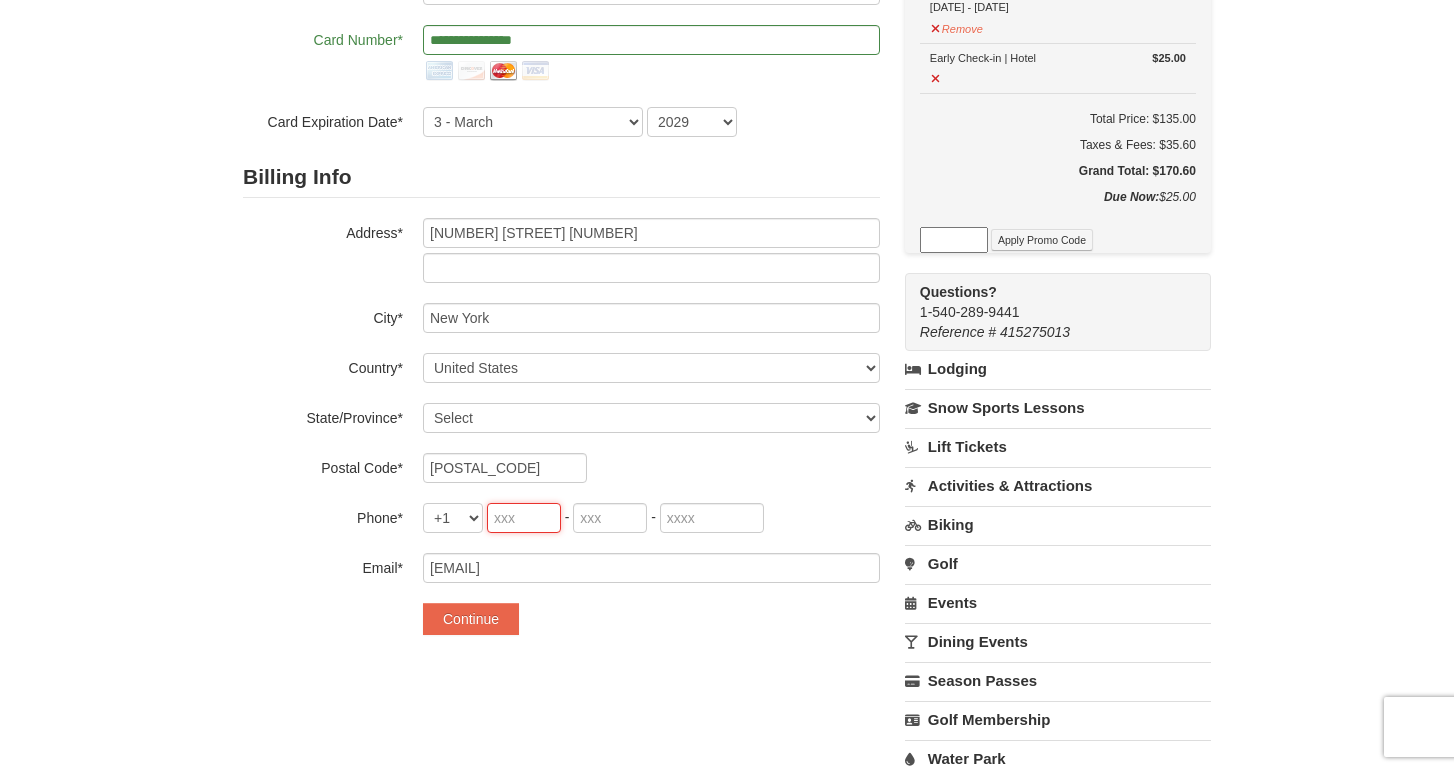 click at bounding box center (524, 518) 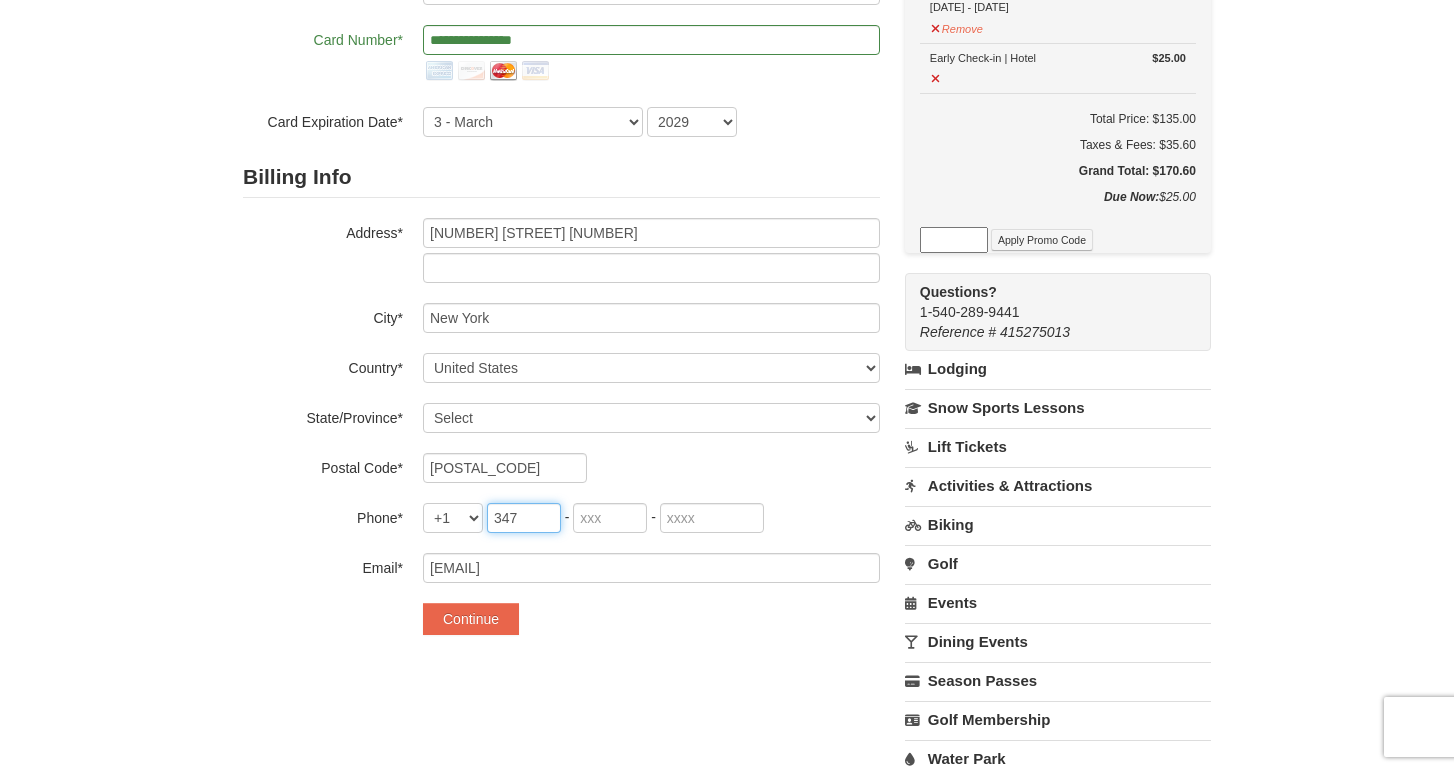 type on "347" 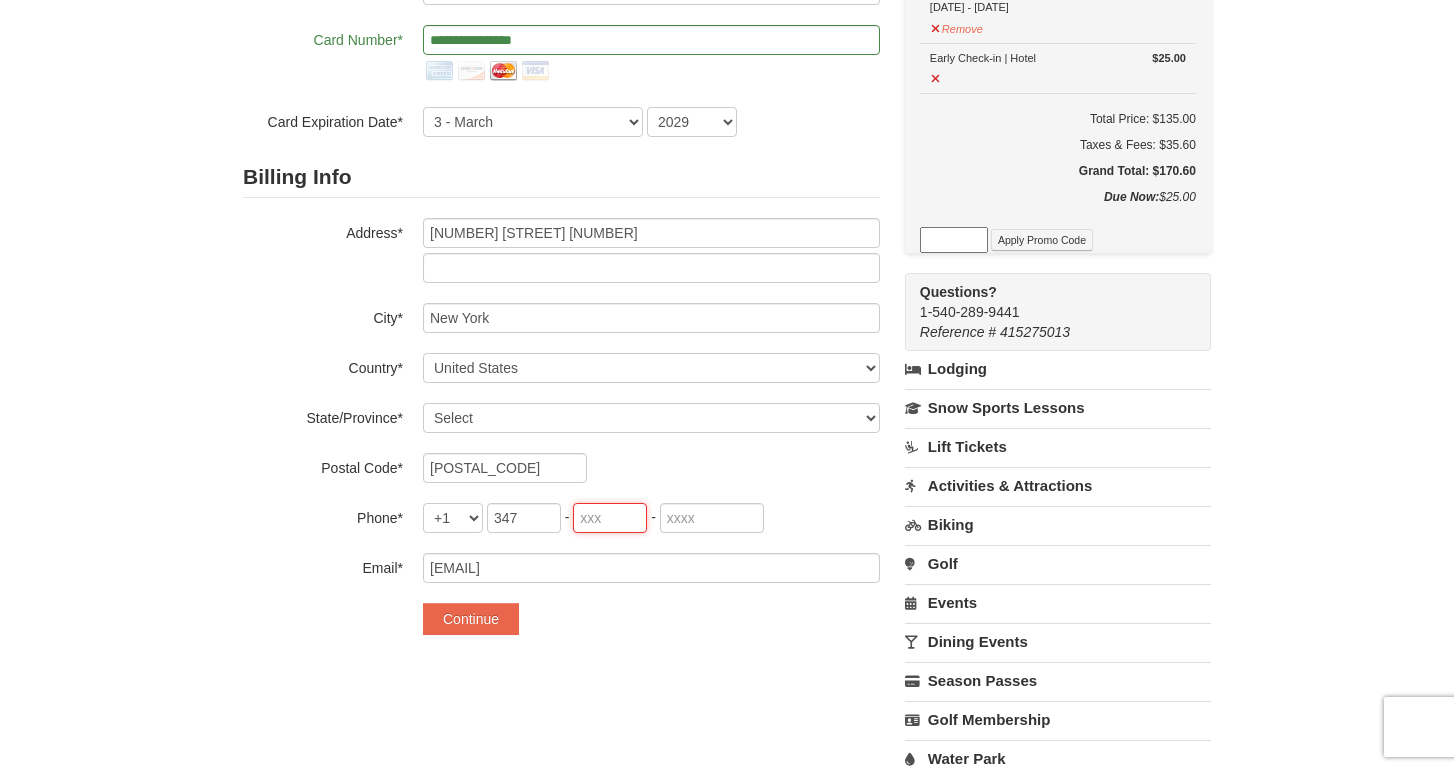 click at bounding box center [610, 518] 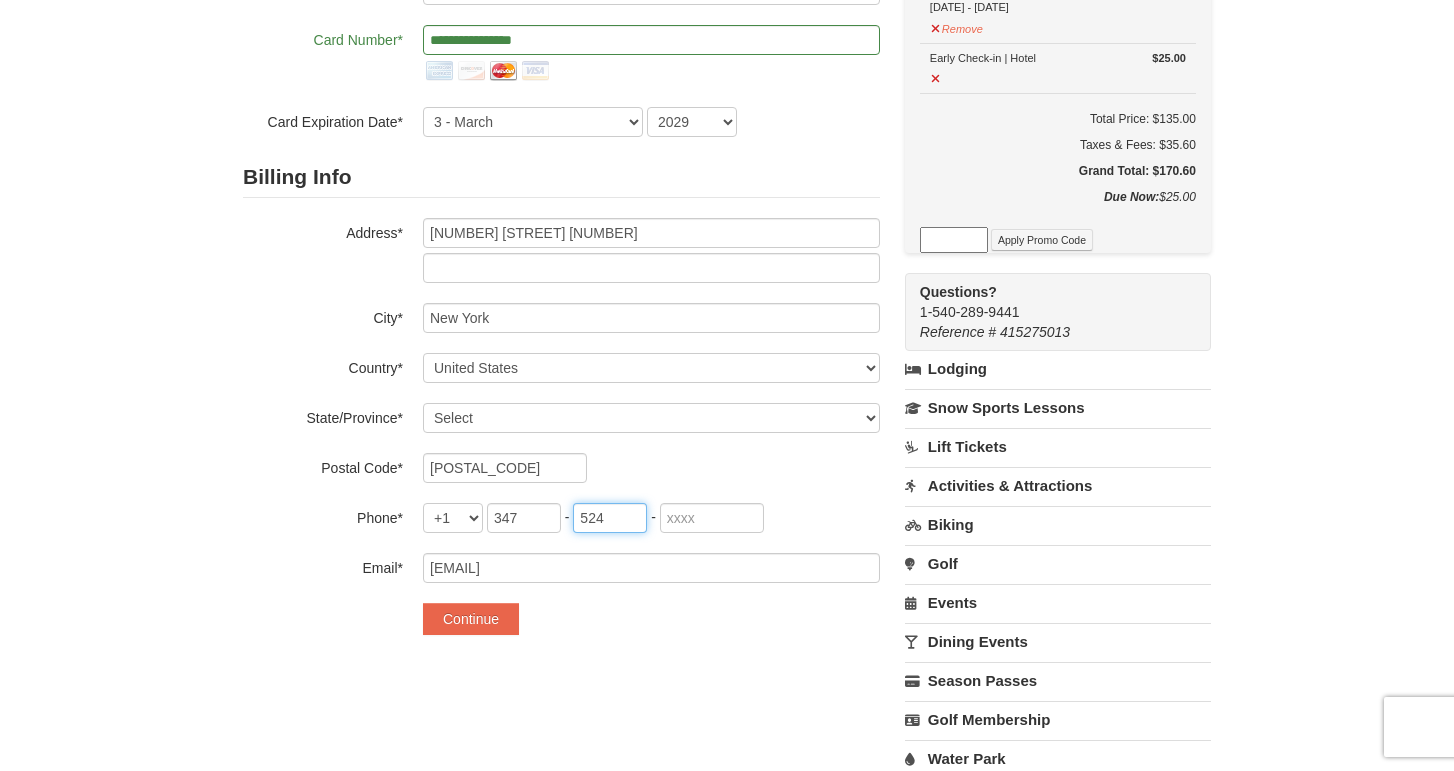type on "524" 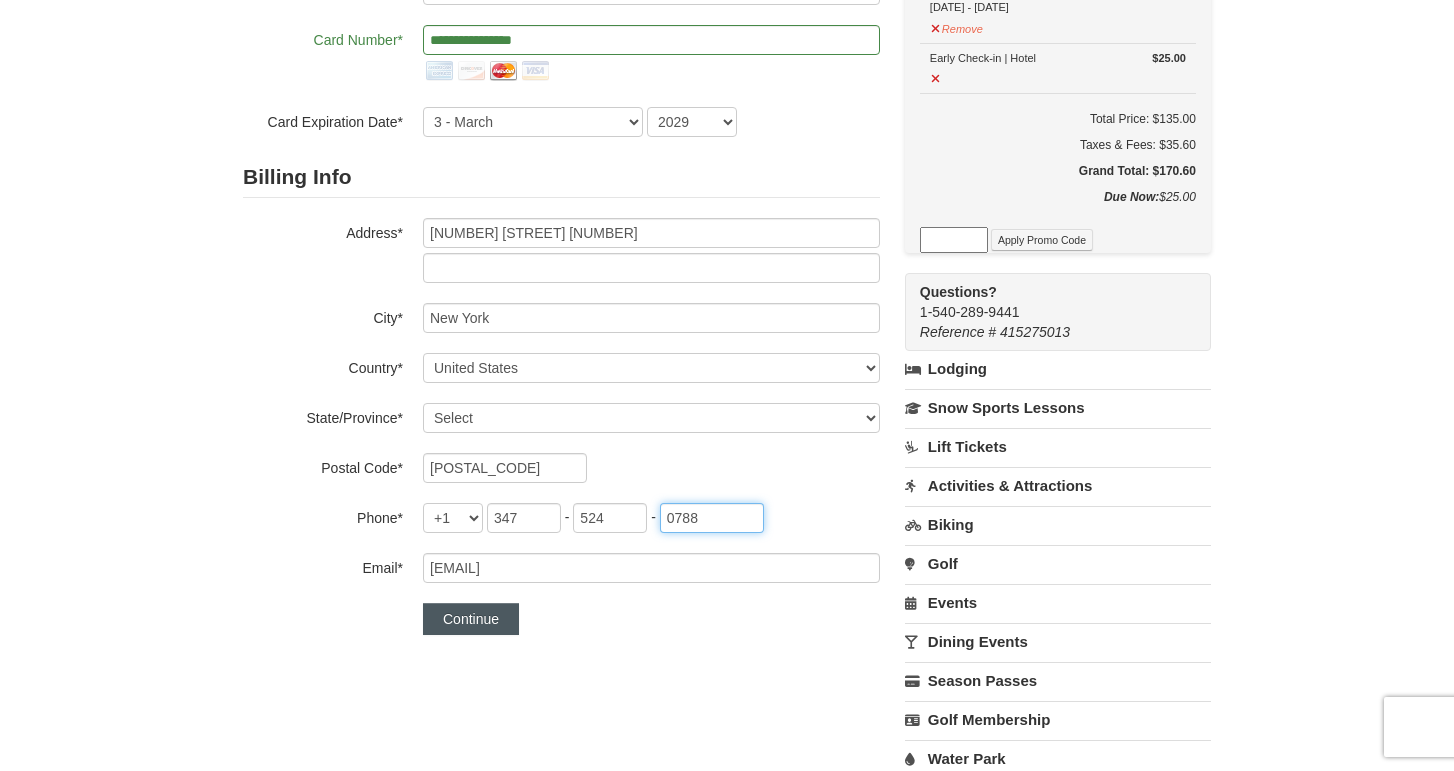 type on "0788" 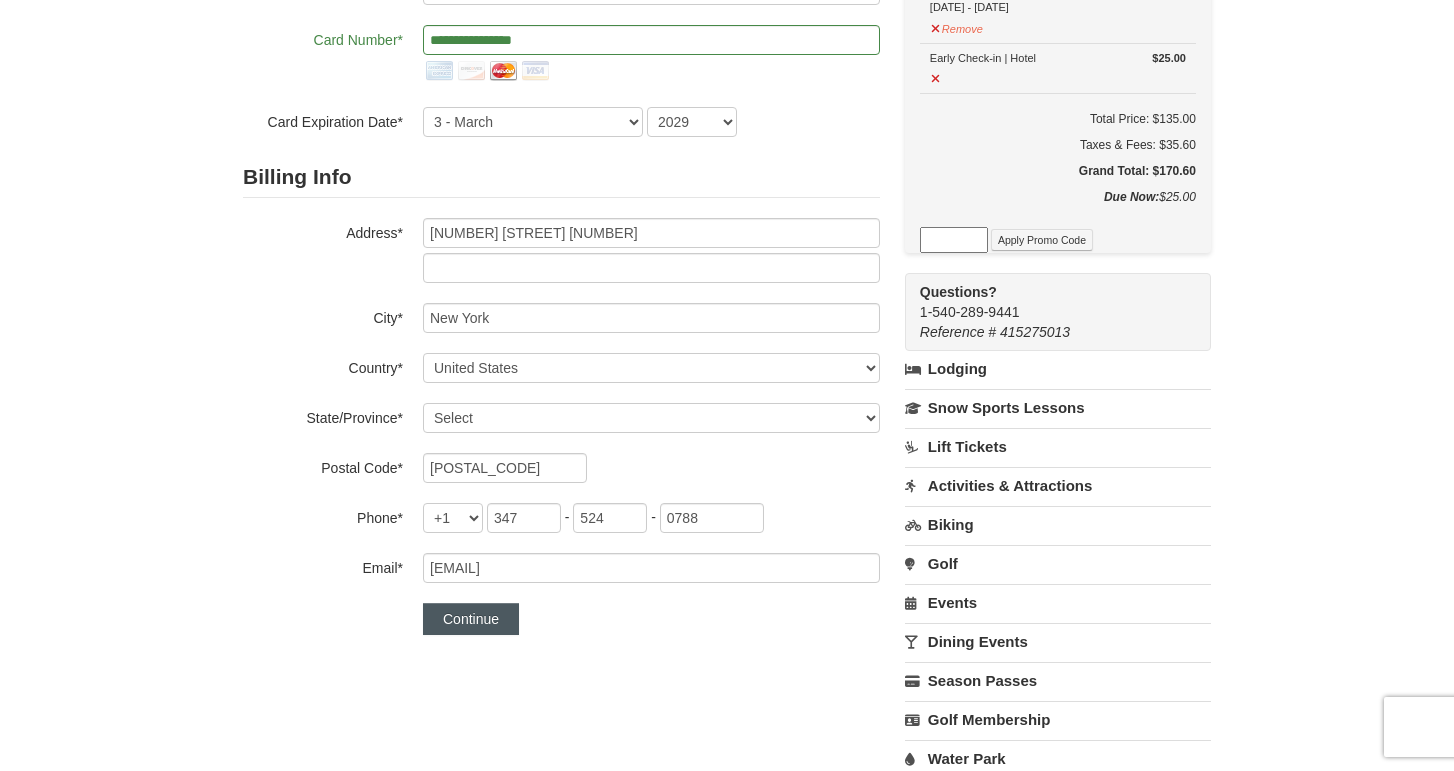 click on "Continue" at bounding box center (471, 619) 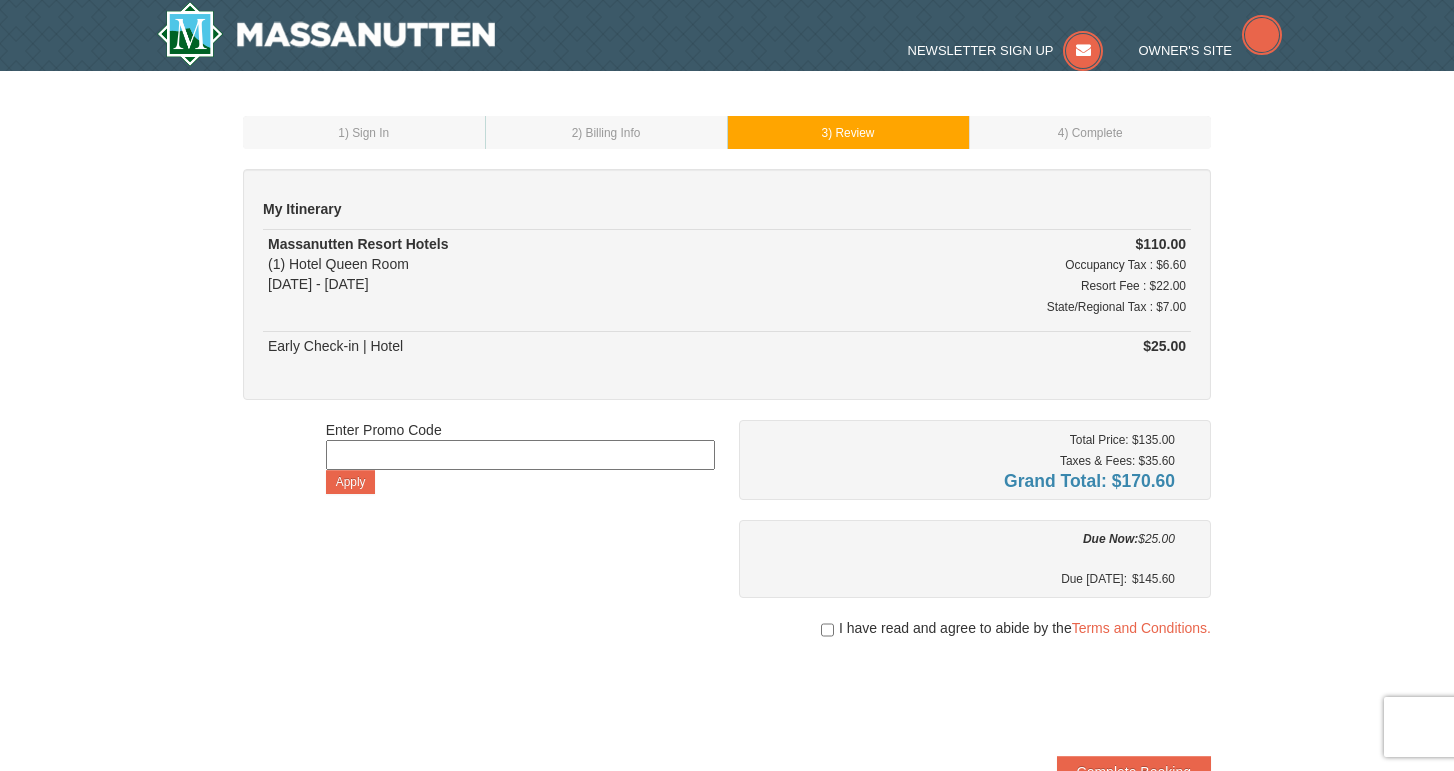 scroll, scrollTop: 0, scrollLeft: 0, axis: both 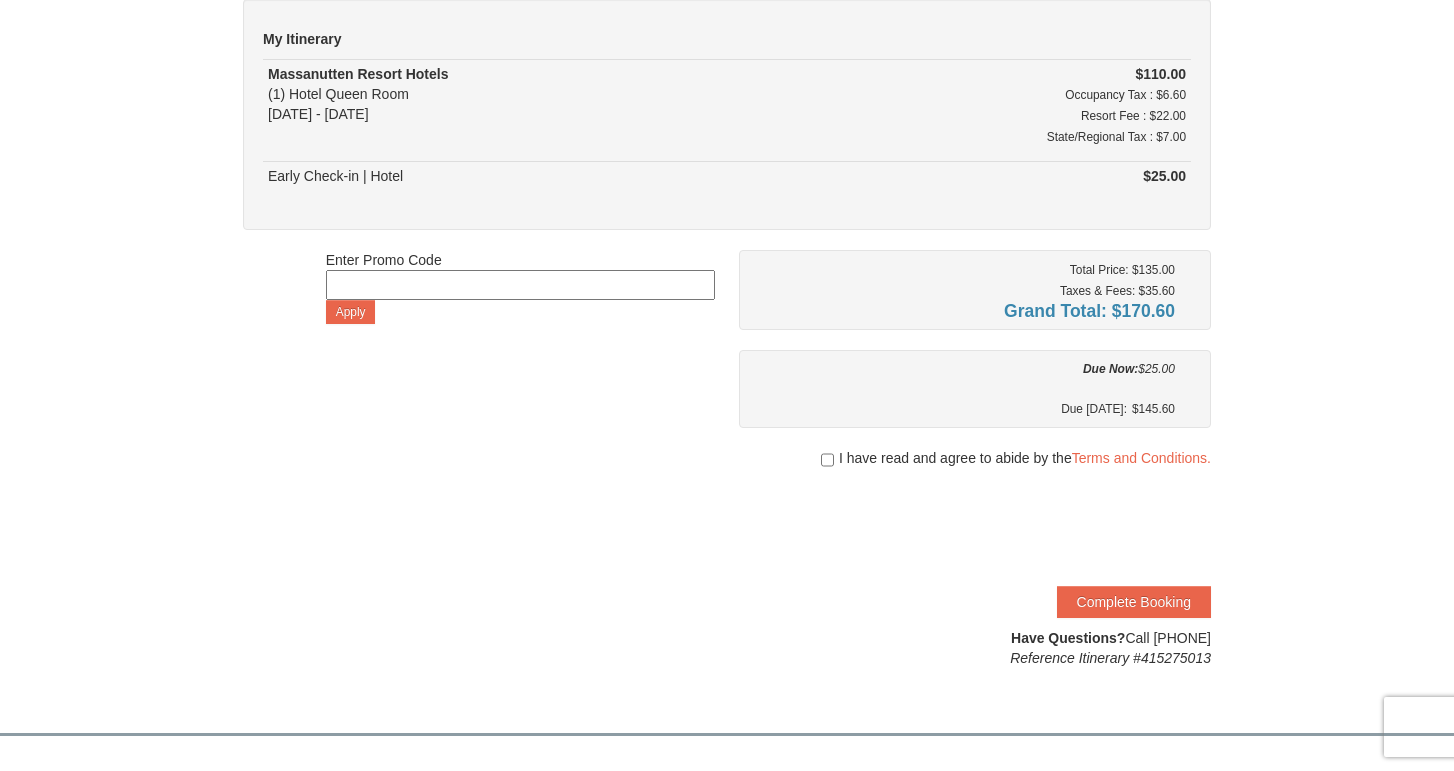 click at bounding box center (827, 460) 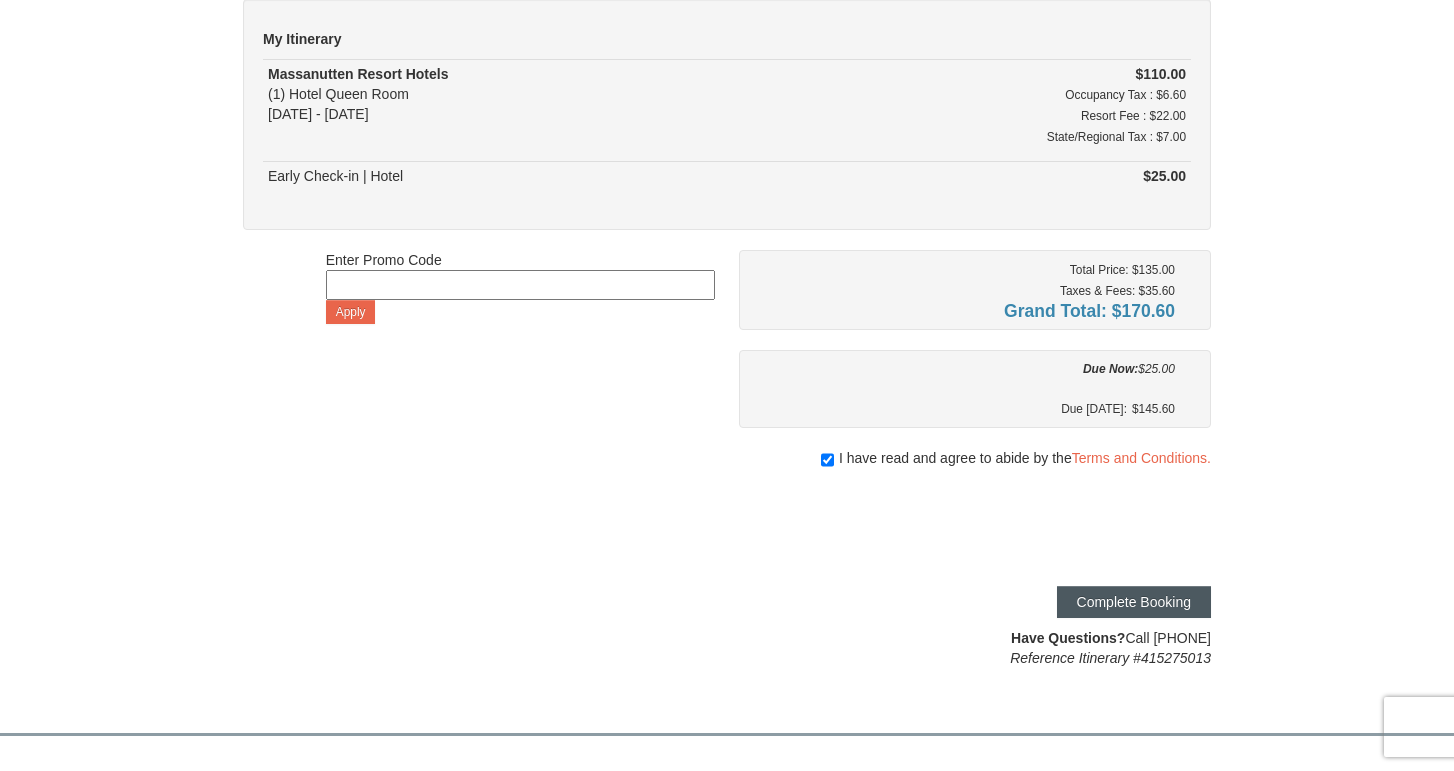 click on "Complete Booking" at bounding box center (1134, 602) 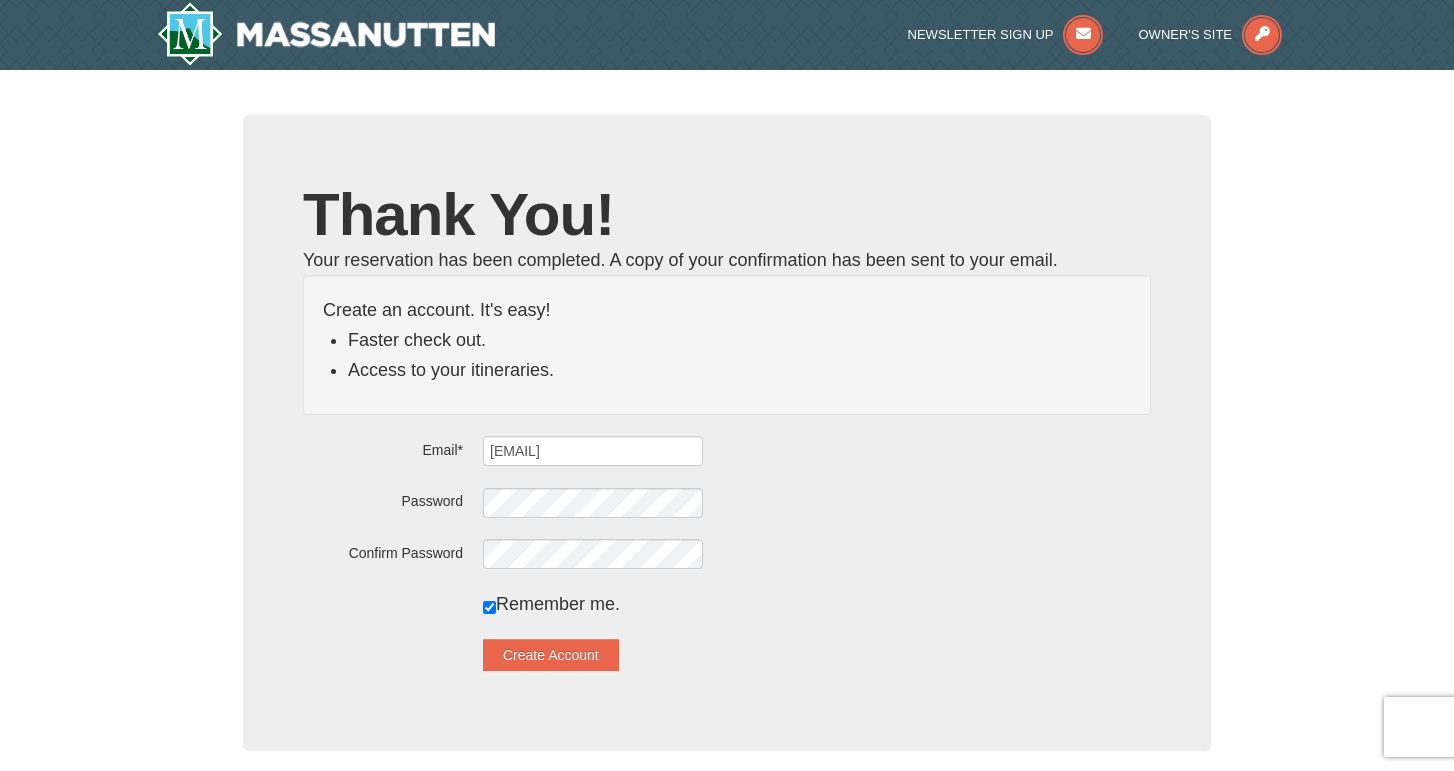 scroll, scrollTop: 0, scrollLeft: 0, axis: both 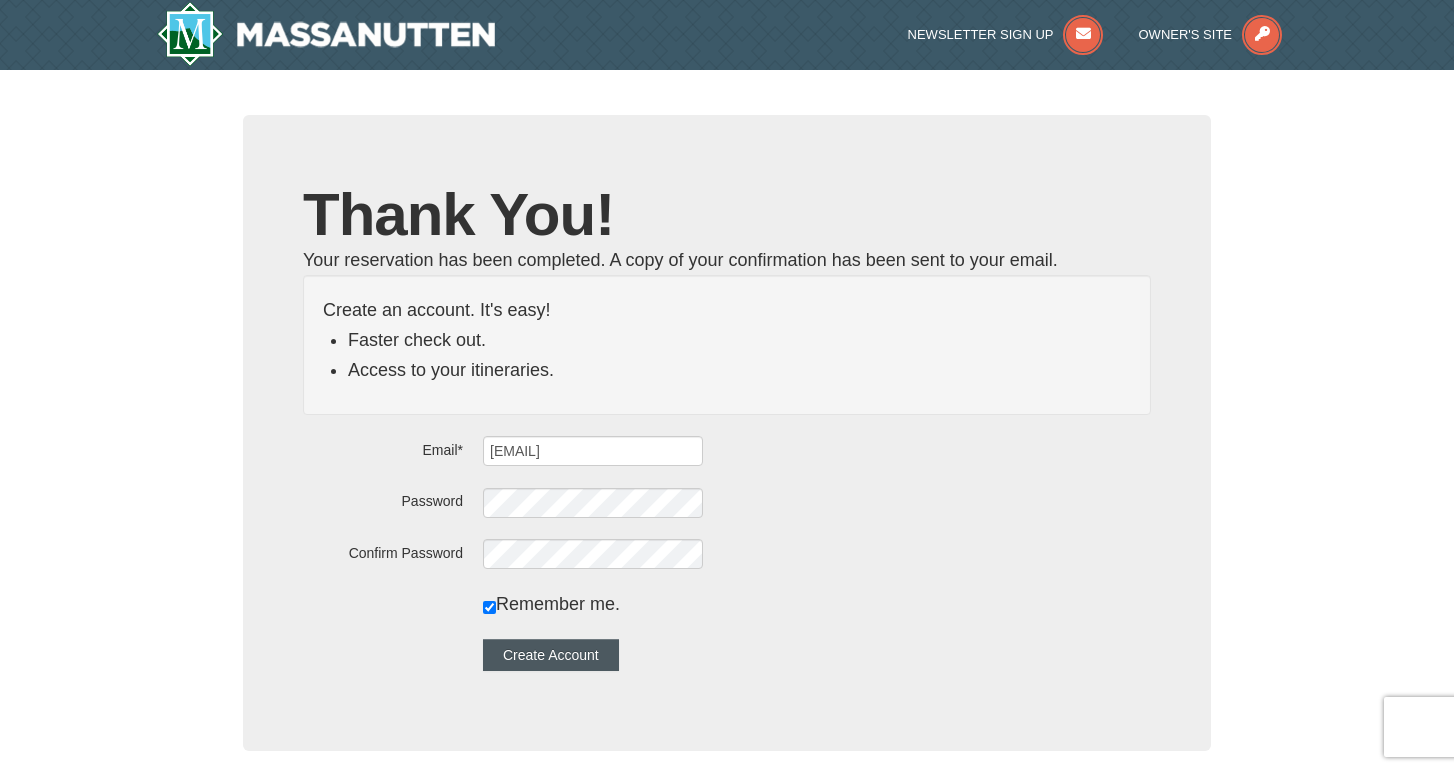 click on "Create Account" at bounding box center [551, 655] 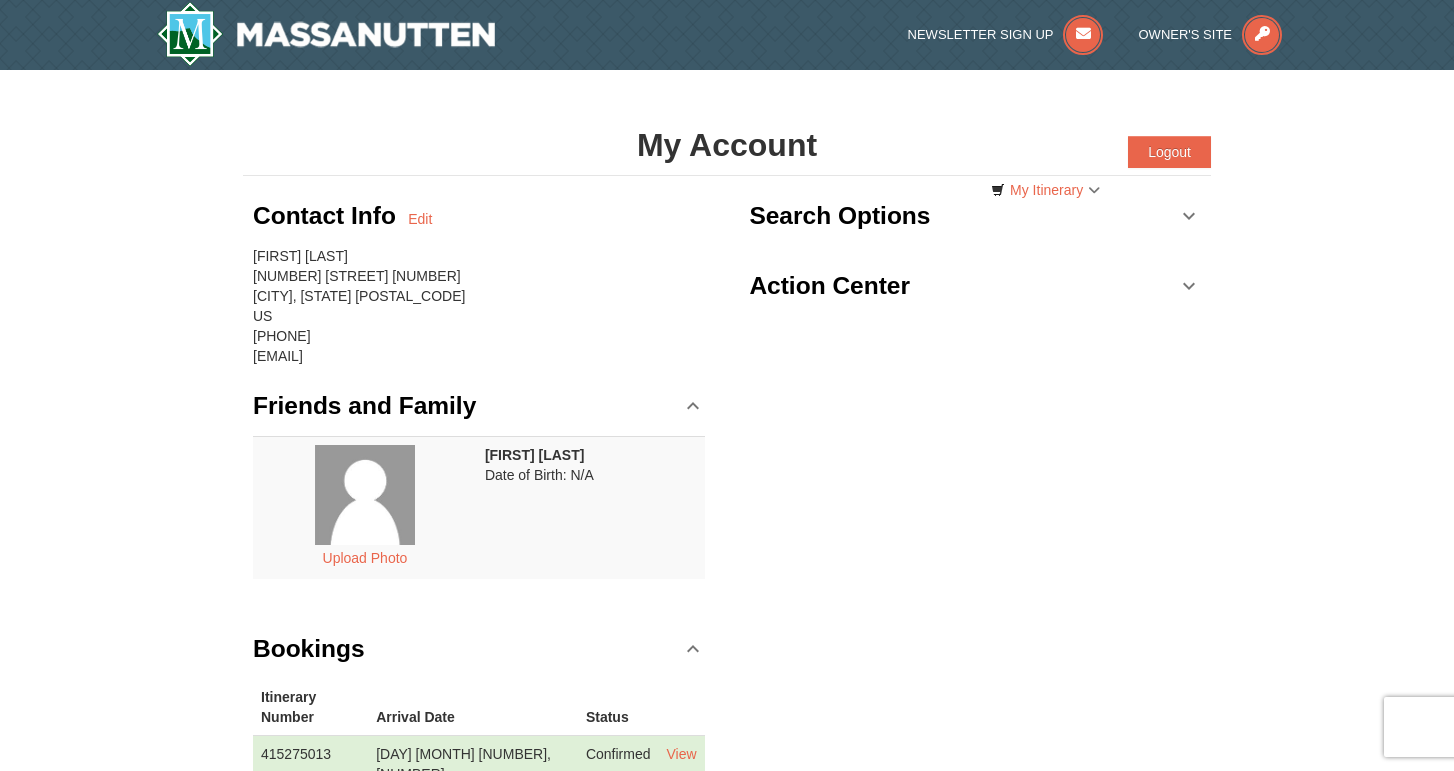 scroll, scrollTop: 0, scrollLeft: 0, axis: both 